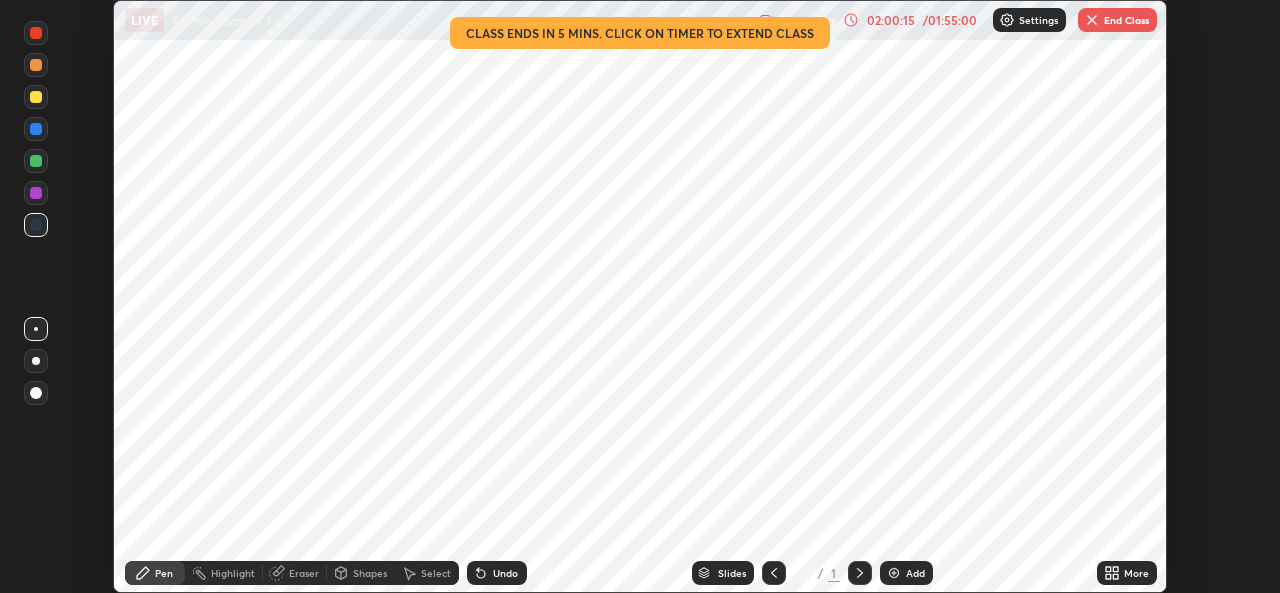 scroll, scrollTop: 0, scrollLeft: 0, axis: both 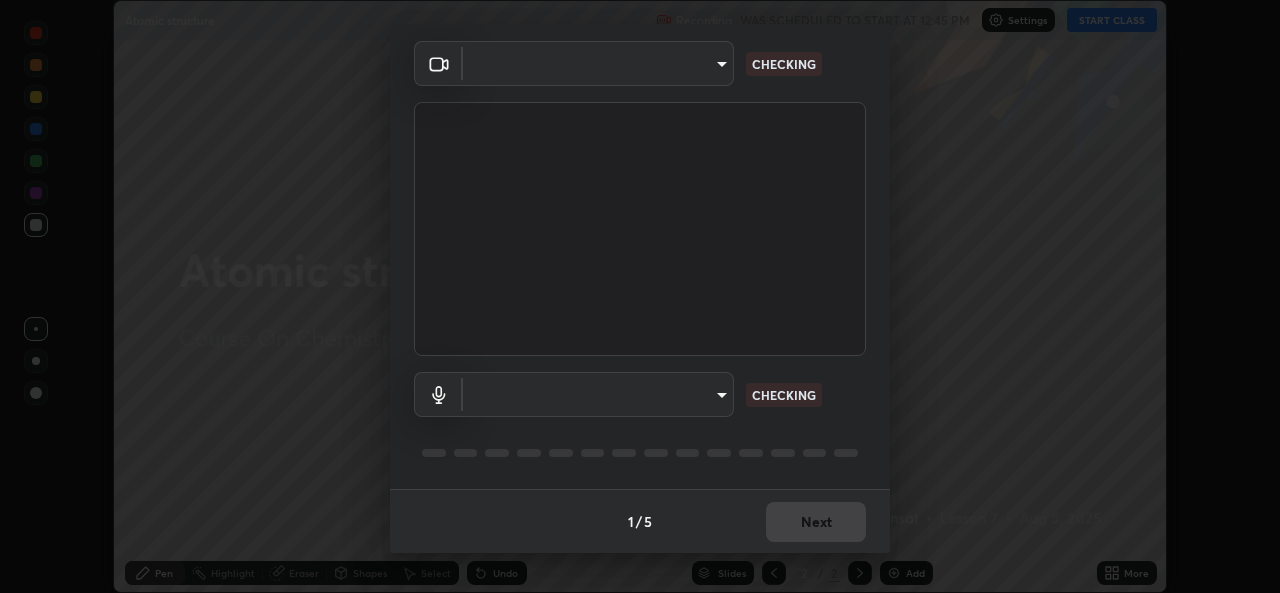 type on "a434b0bb675b4afe23526f72caf62f20b8336972c3250352fa126fe46eaa8015" 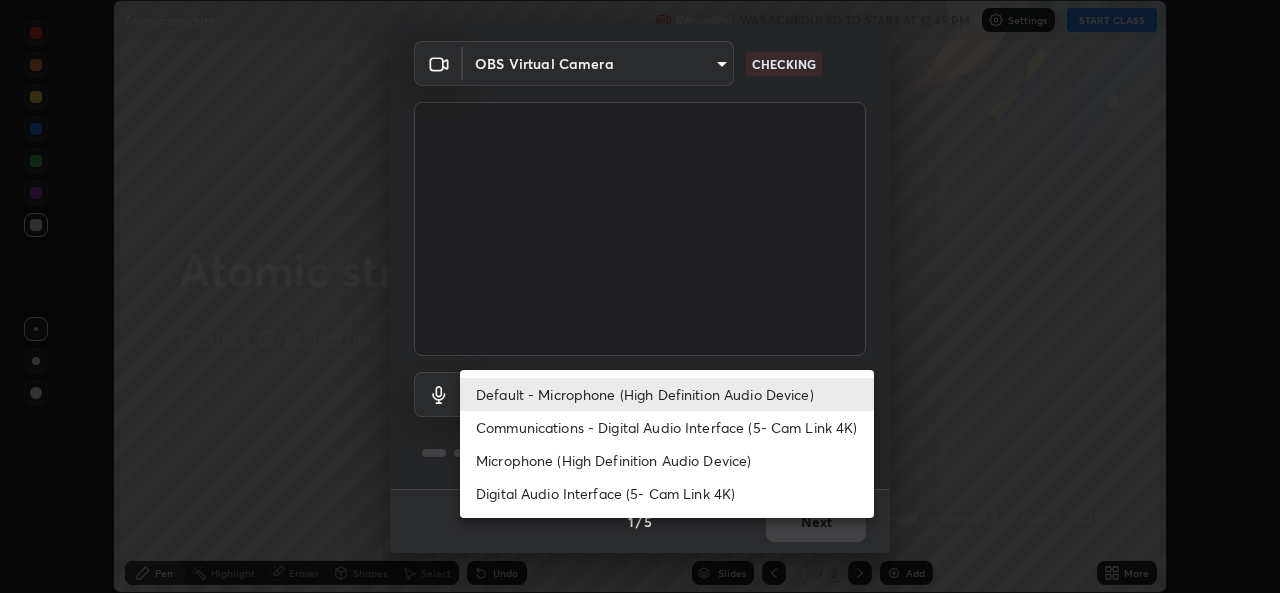 click on "Communications - Digital Audio Interface (5- Cam Link 4K)" at bounding box center (667, 427) 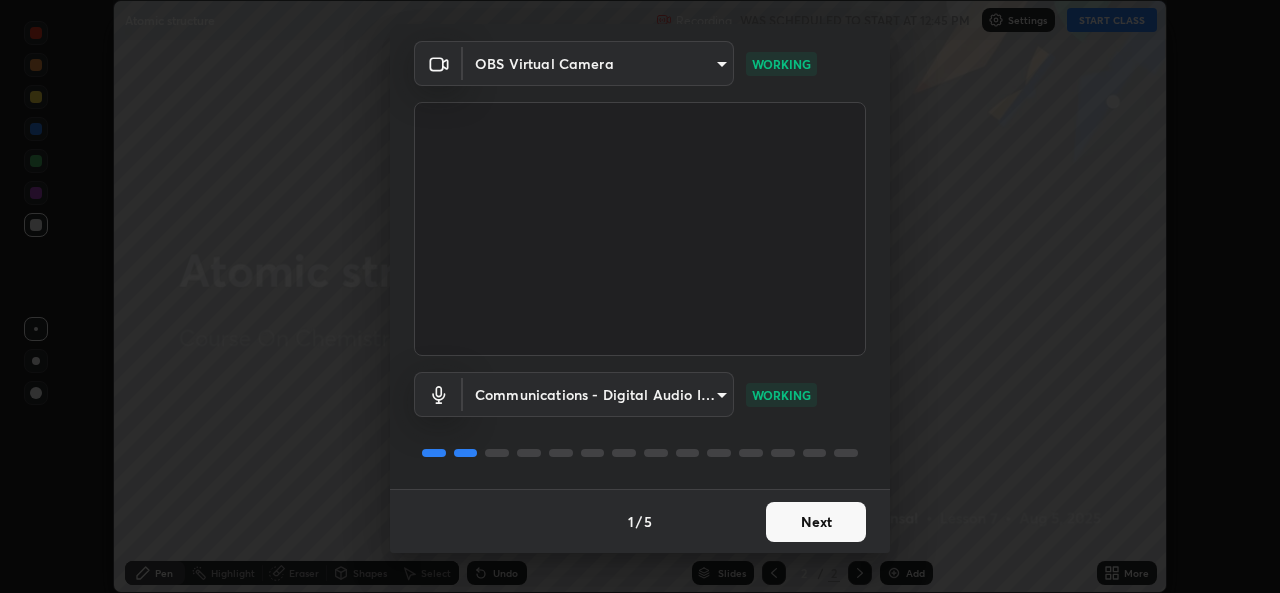 click on "Next" at bounding box center [816, 522] 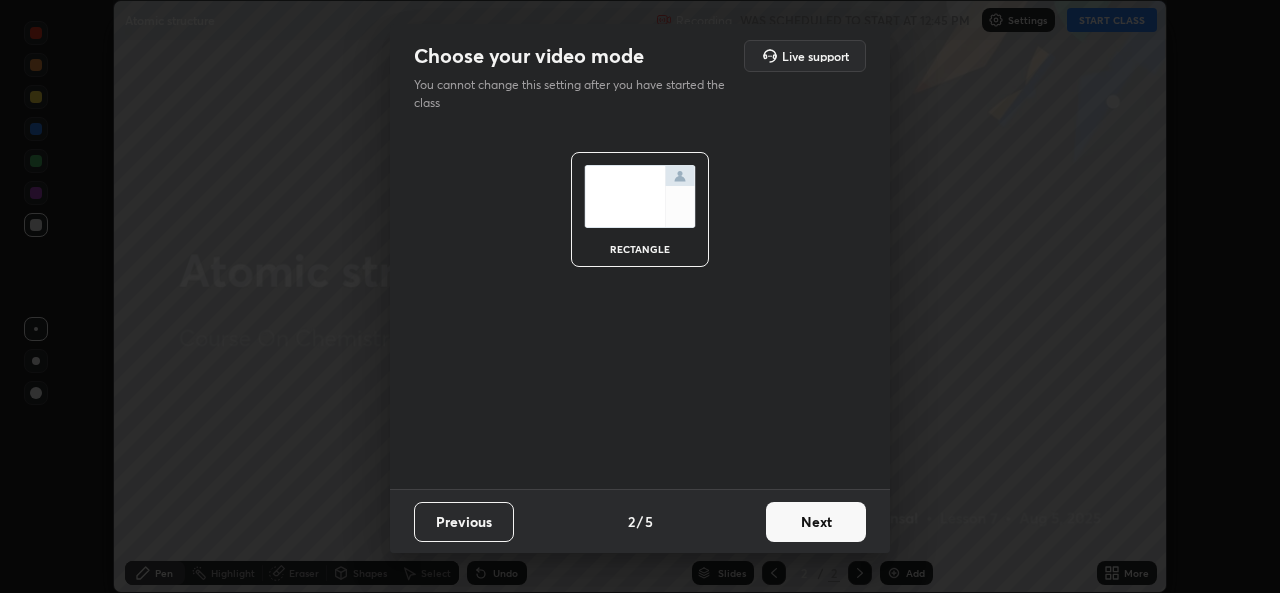 click on "Next" at bounding box center [816, 522] 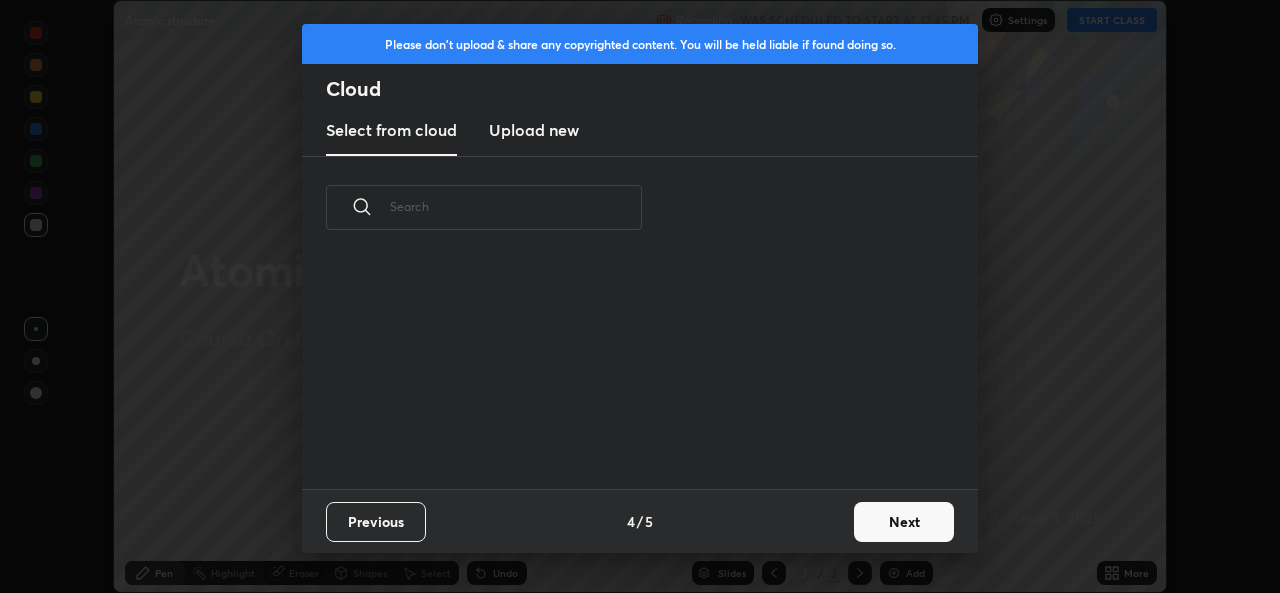 click on "Previous 4 / 5 Next" at bounding box center (640, 521) 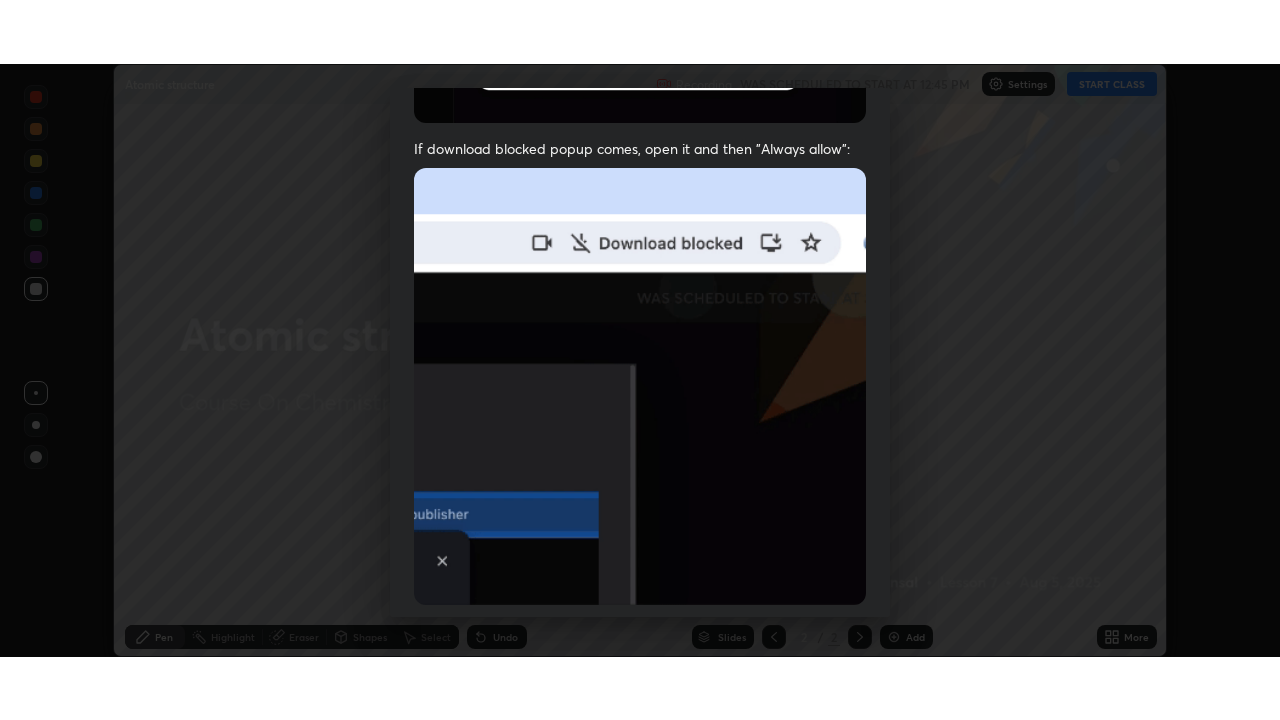 scroll, scrollTop: 471, scrollLeft: 0, axis: vertical 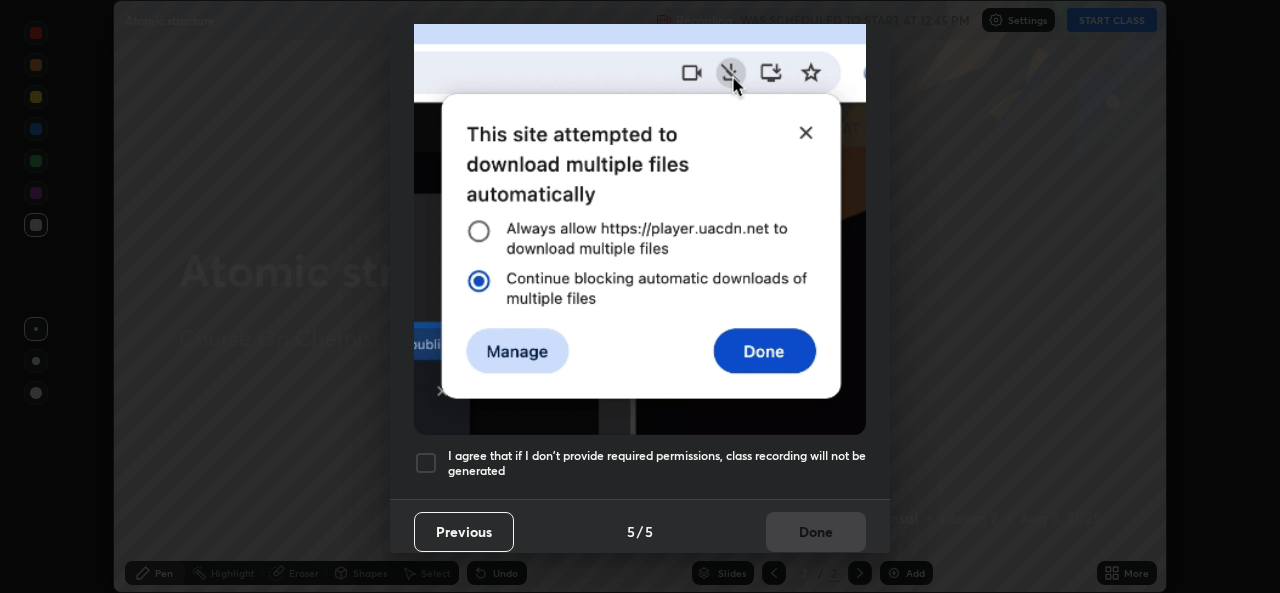 click on "I agree that if I don't provide required permissions, class recording will not be generated" at bounding box center (657, 463) 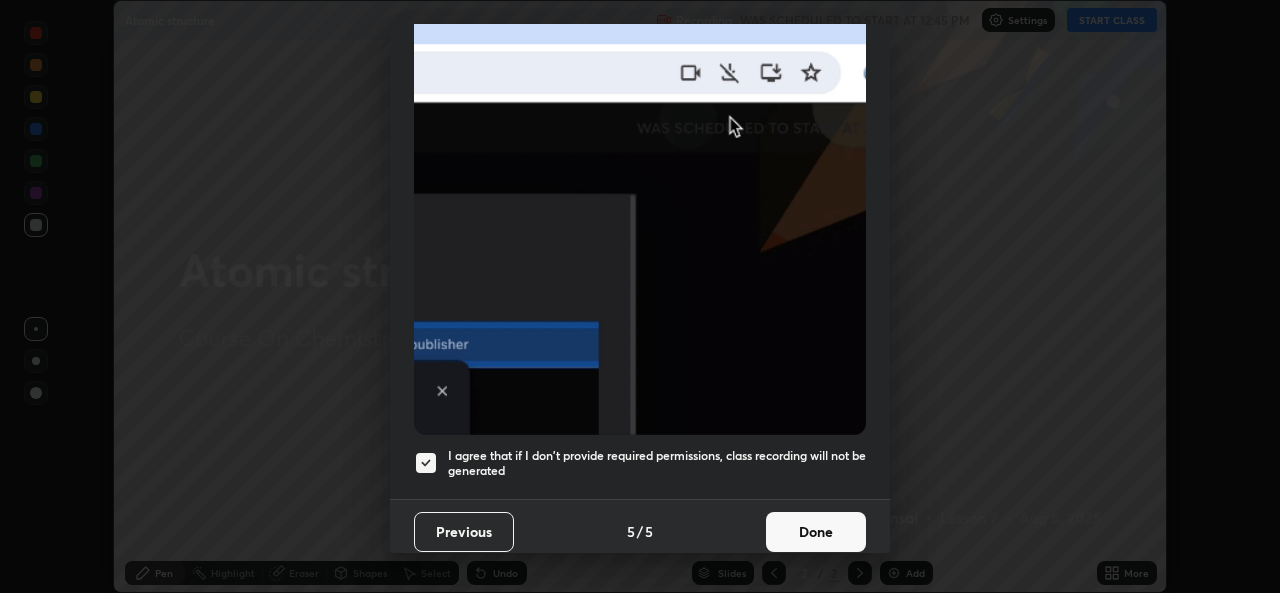 click on "Done" at bounding box center [816, 532] 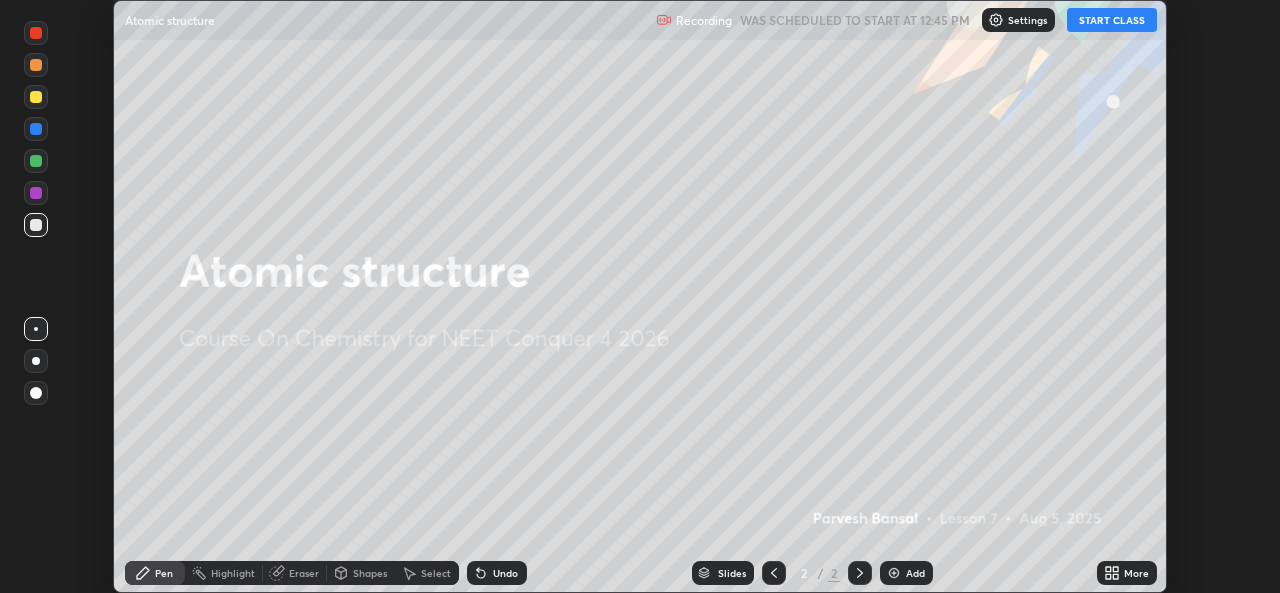 click 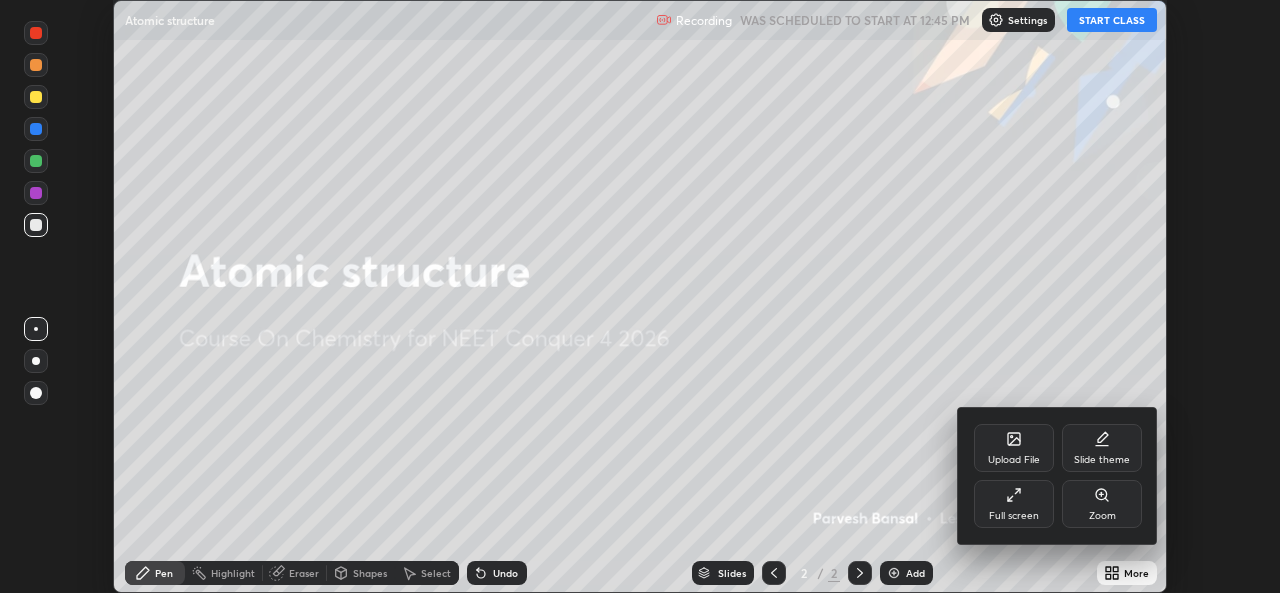 click on "Full screen" at bounding box center [1014, 504] 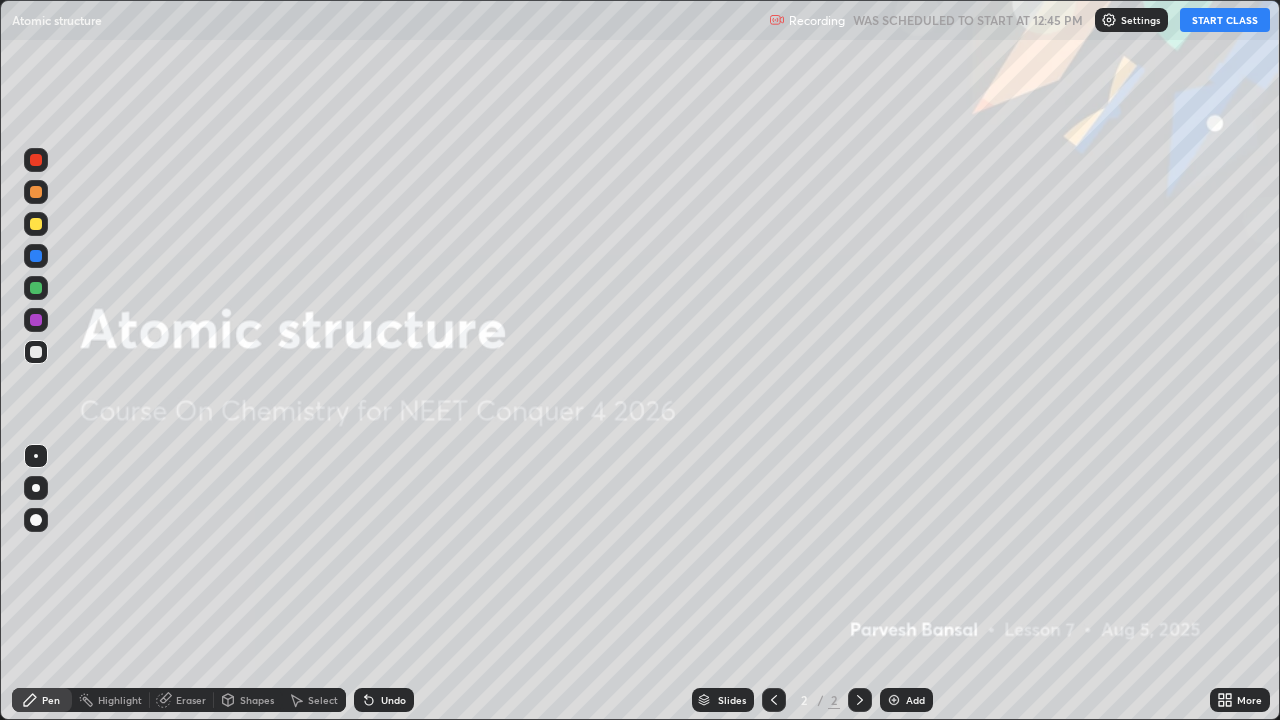 scroll, scrollTop: 99280, scrollLeft: 98720, axis: both 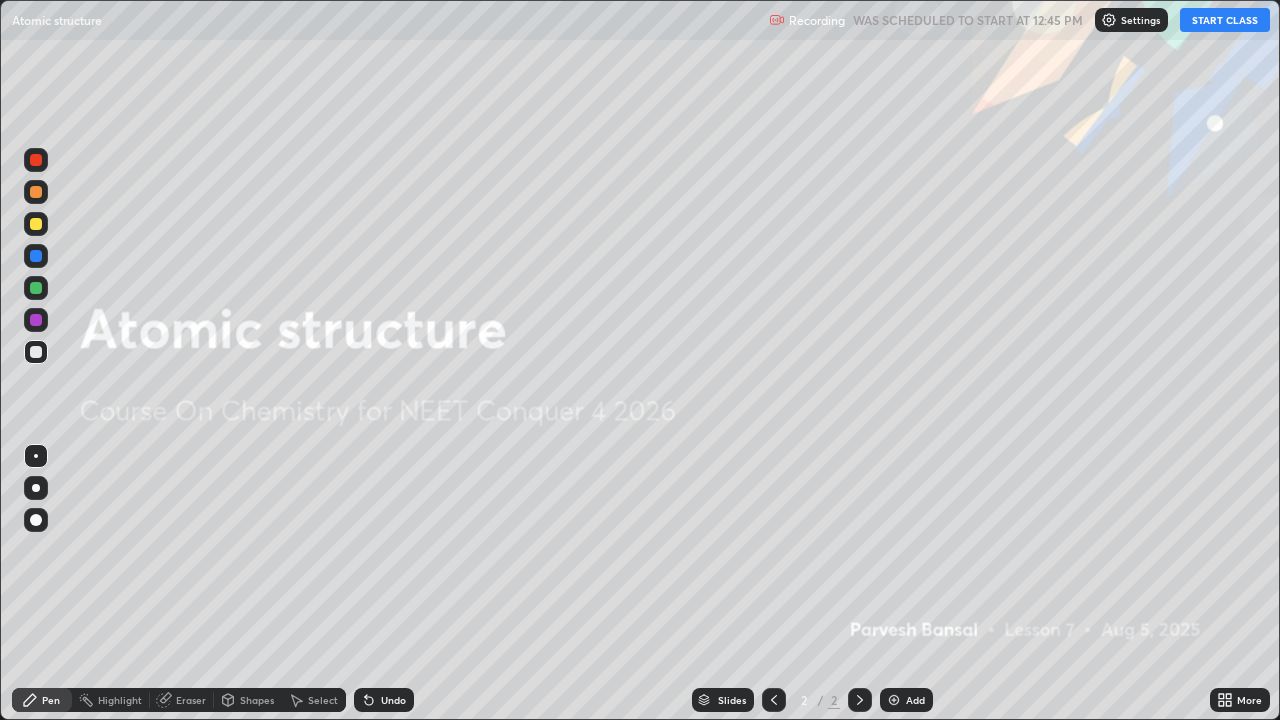click on "START CLASS" at bounding box center (1225, 20) 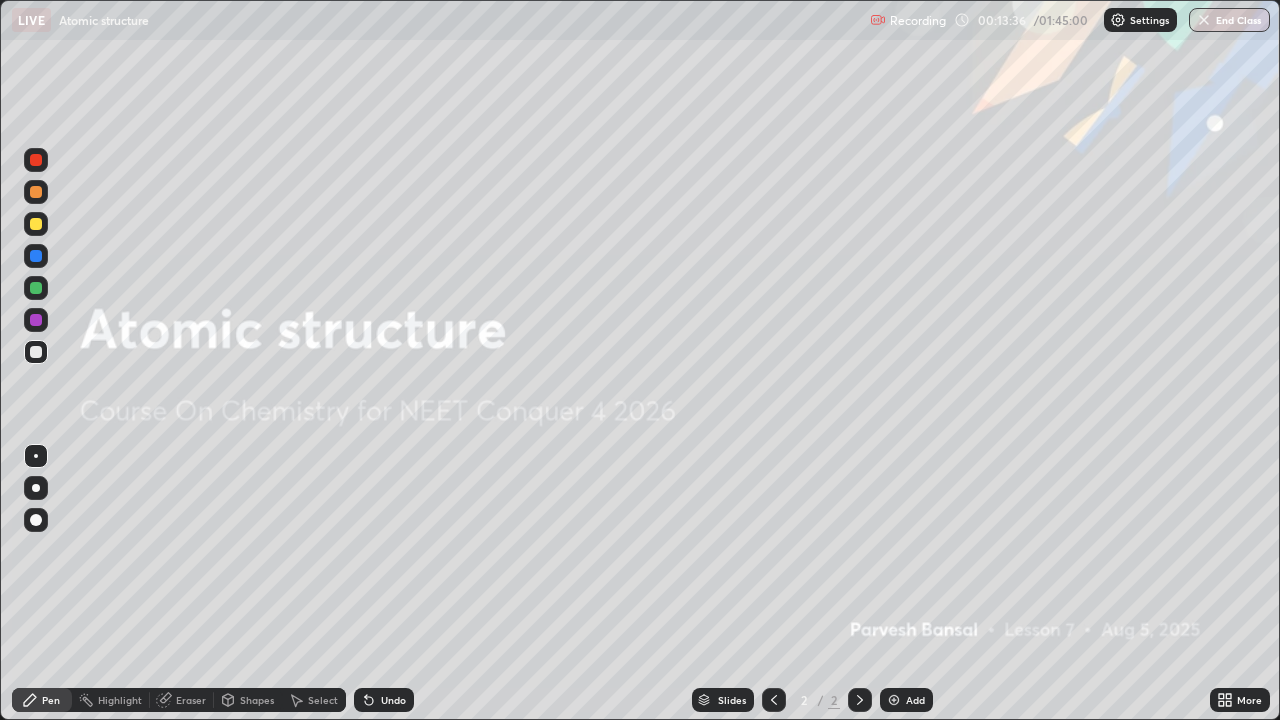 click at bounding box center [36, 192] 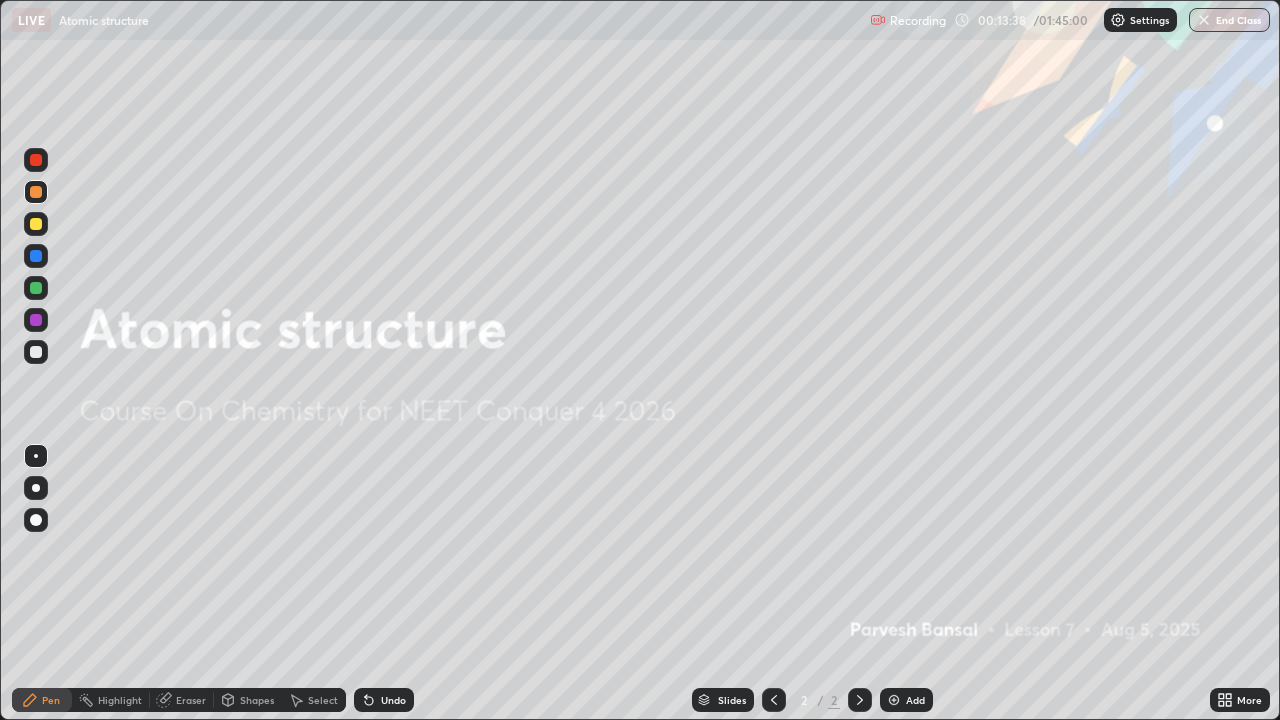 click at bounding box center (894, 700) 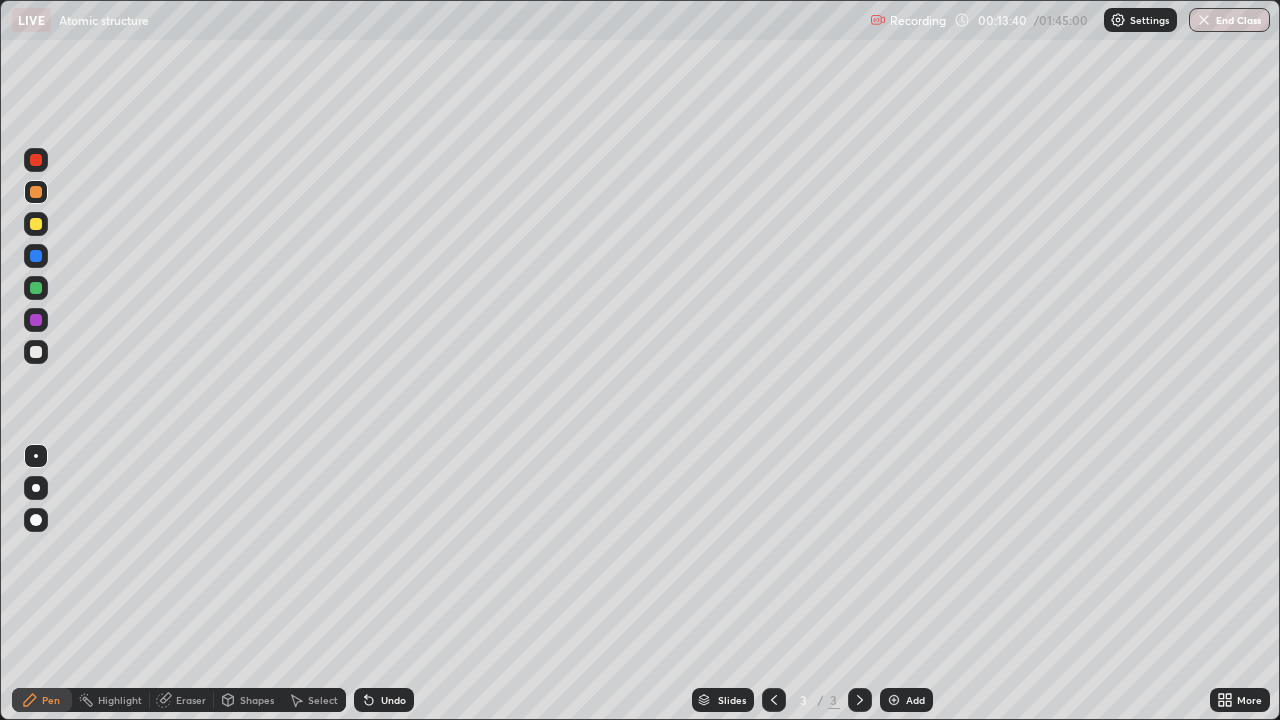 click at bounding box center (36, 224) 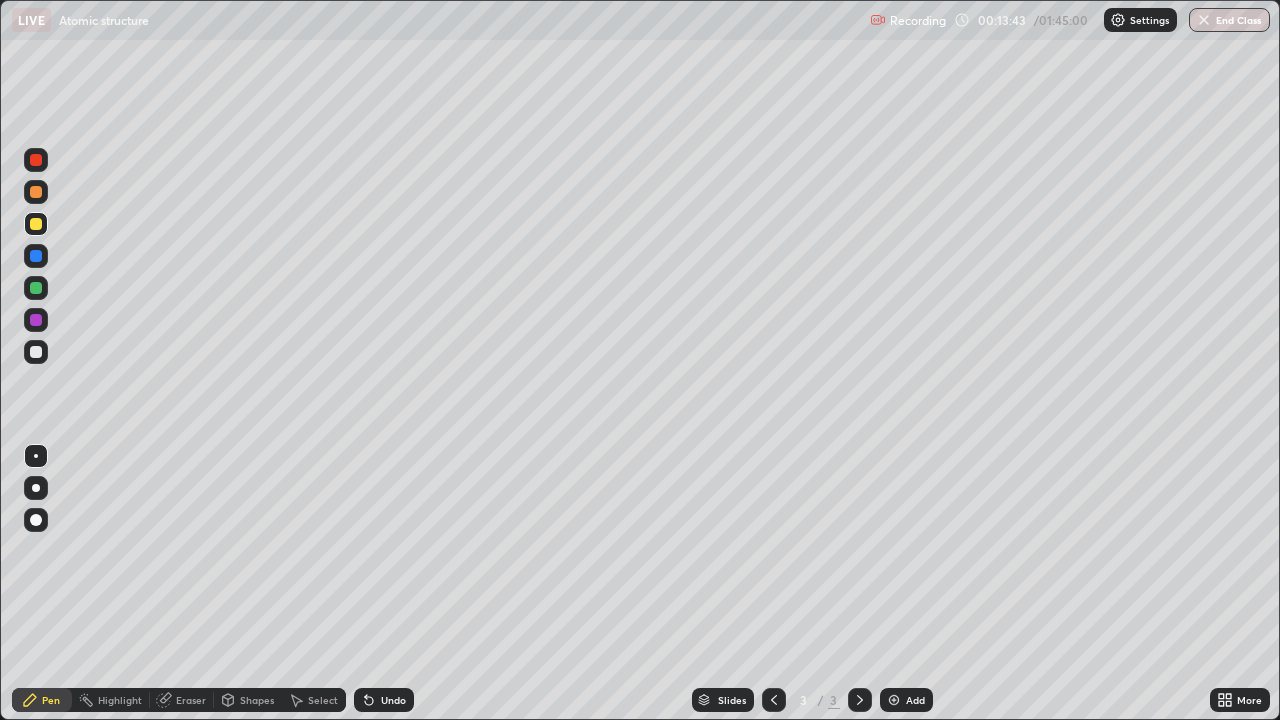 click on "Undo" at bounding box center [393, 700] 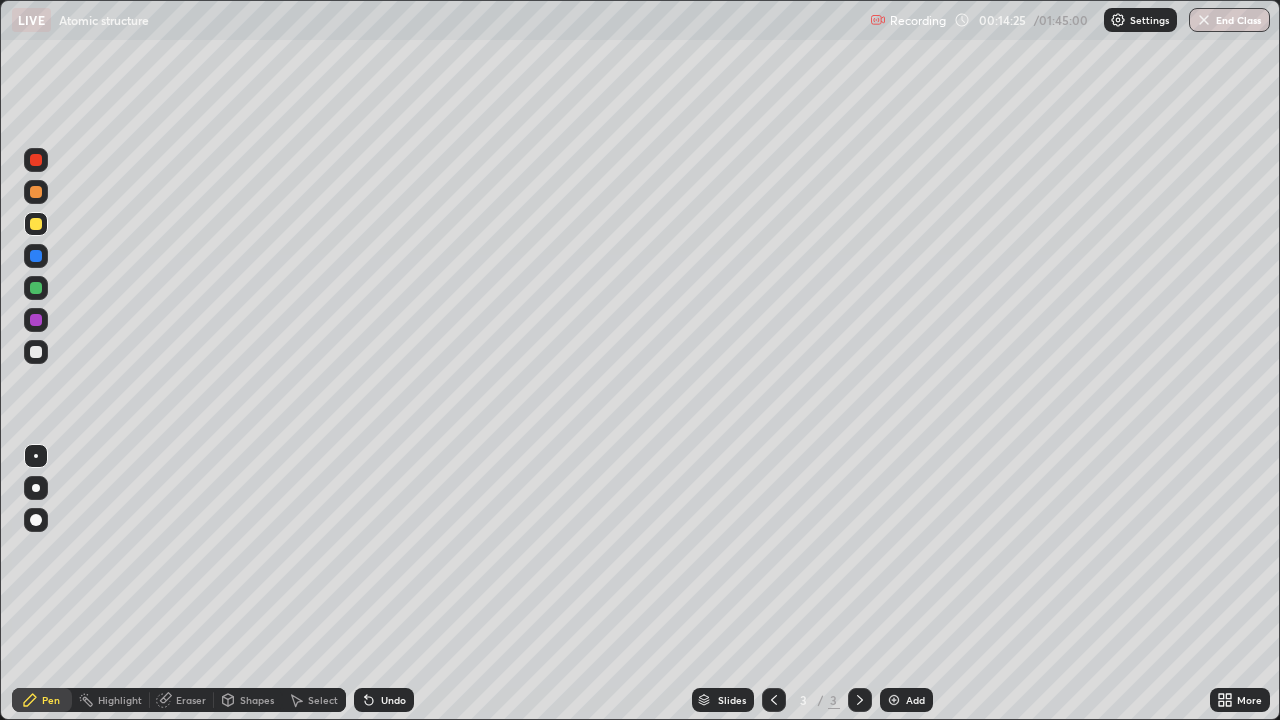click at bounding box center [36, 352] 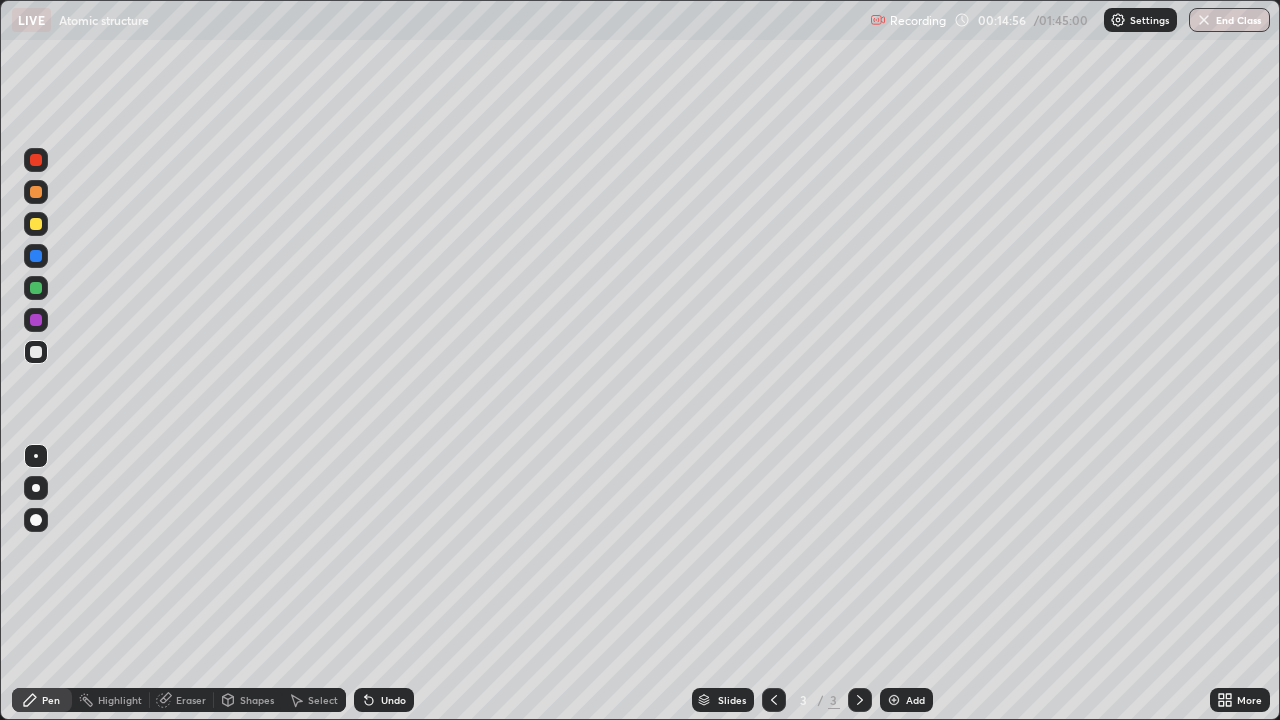 click at bounding box center (36, 288) 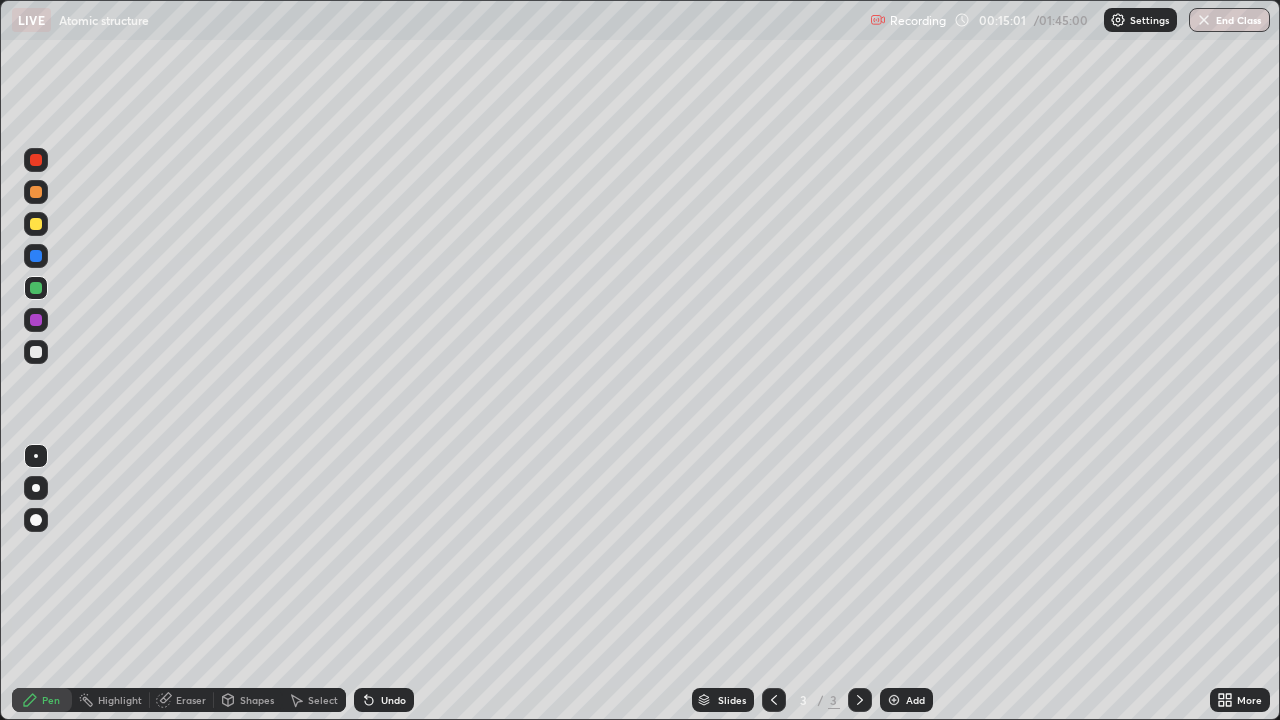 click 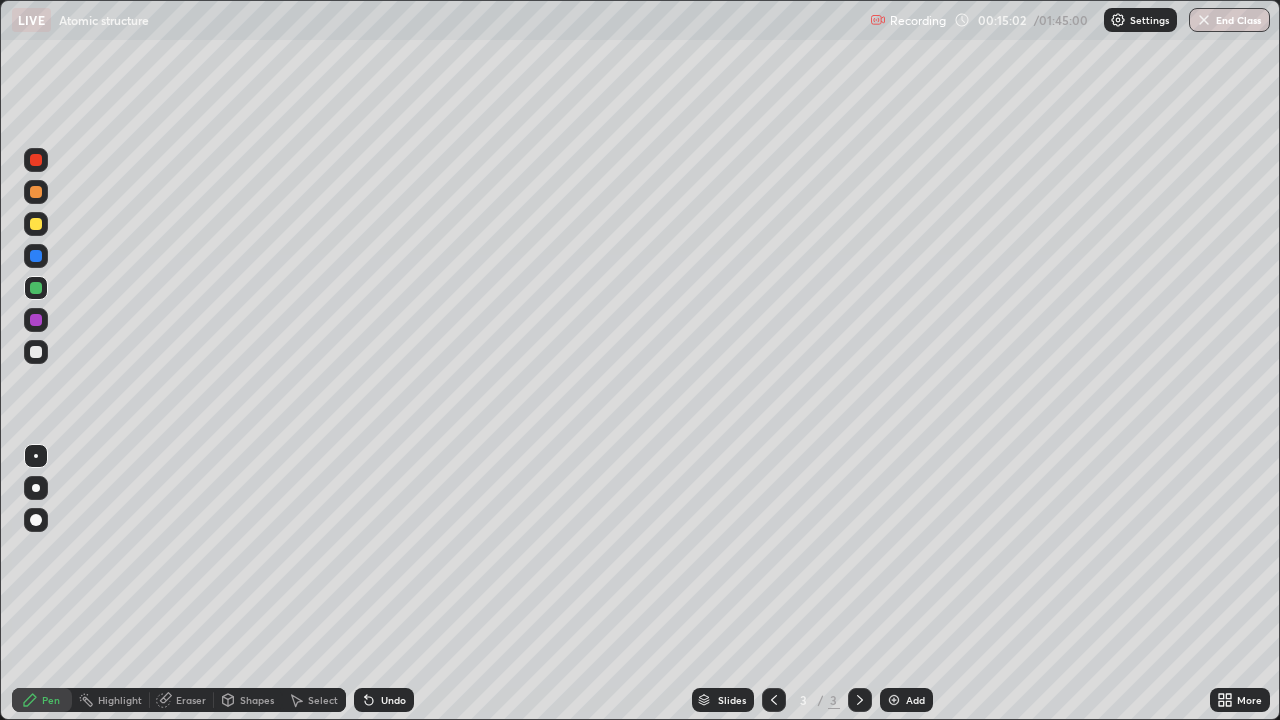 click at bounding box center [36, 520] 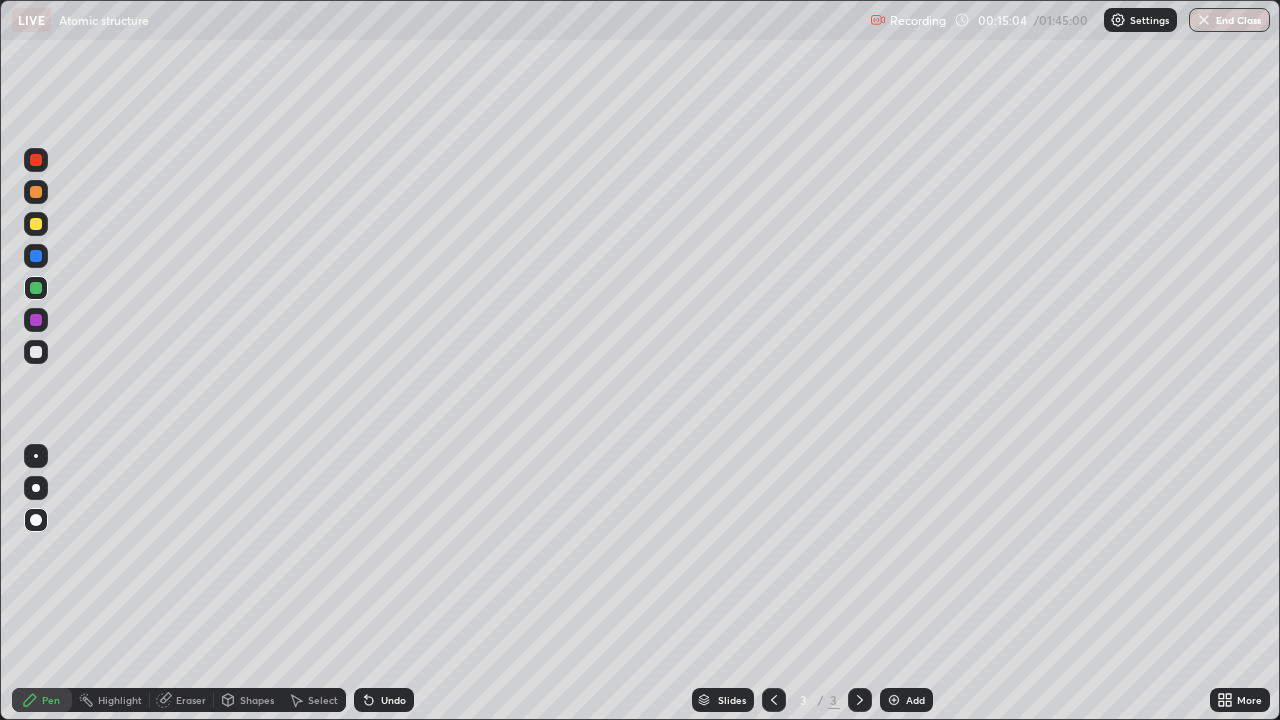 click on "Pen" at bounding box center (42, 700) 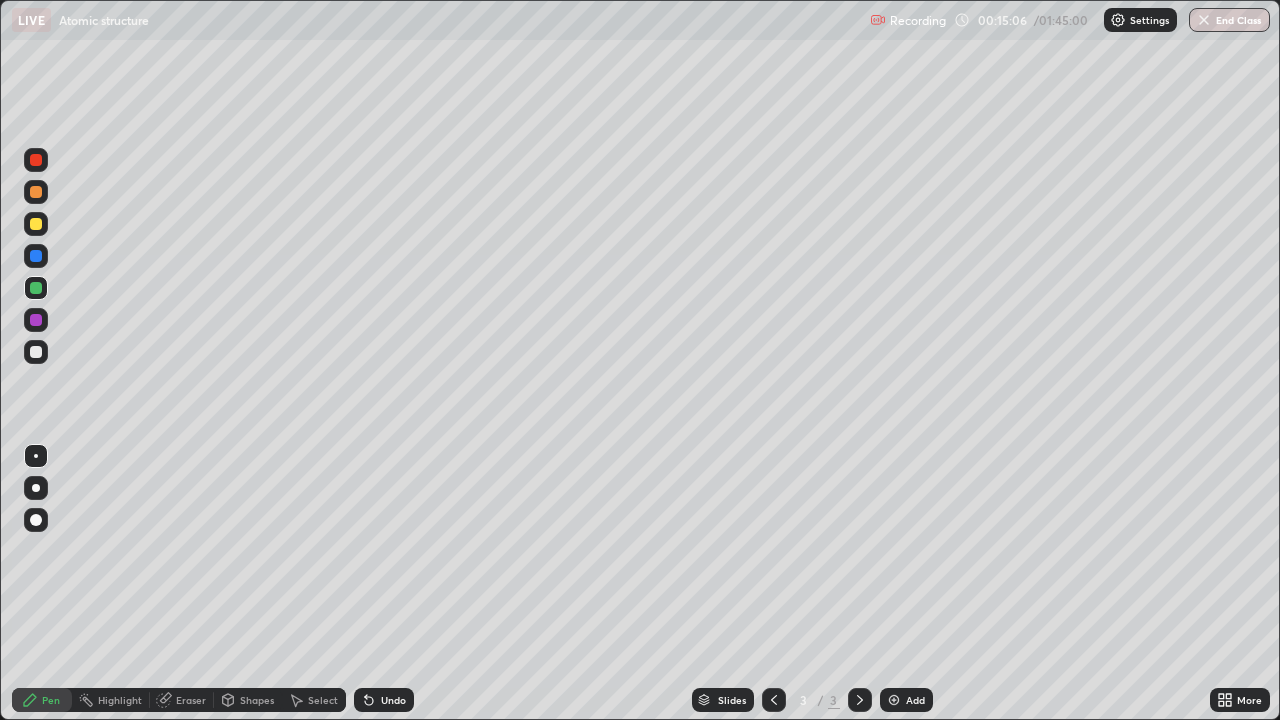 click at bounding box center [36, 224] 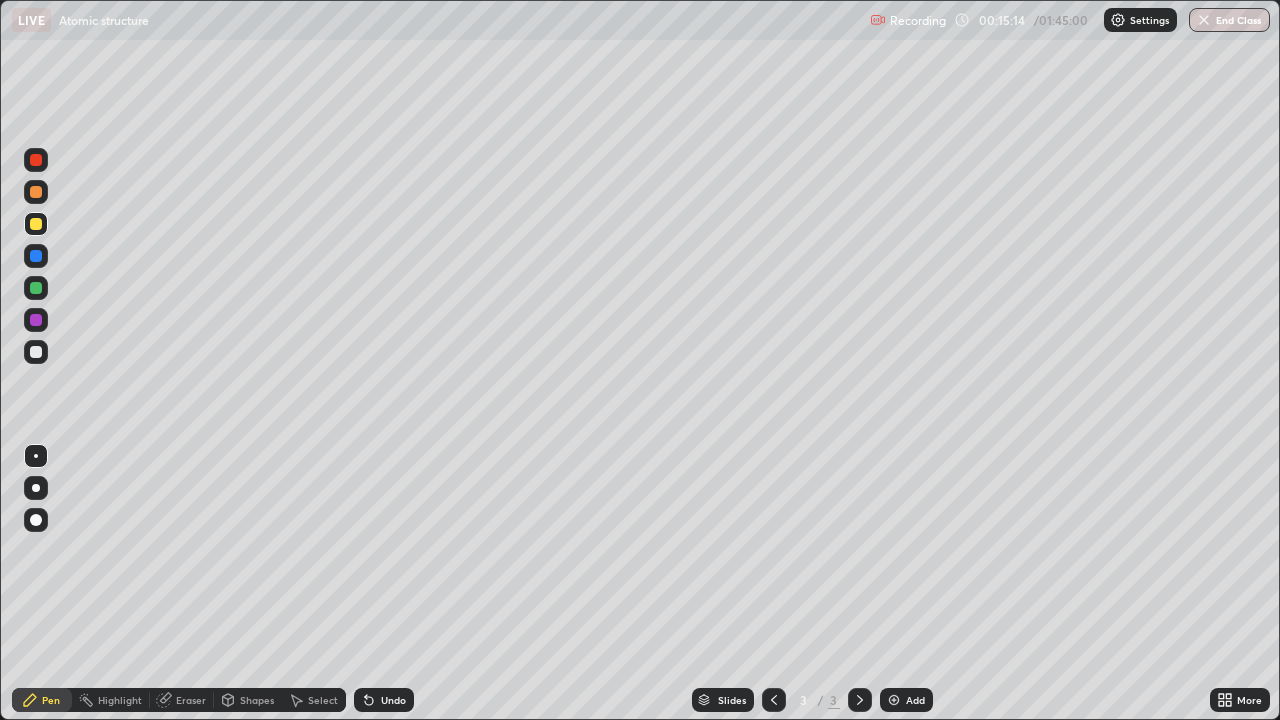 click at bounding box center [36, 352] 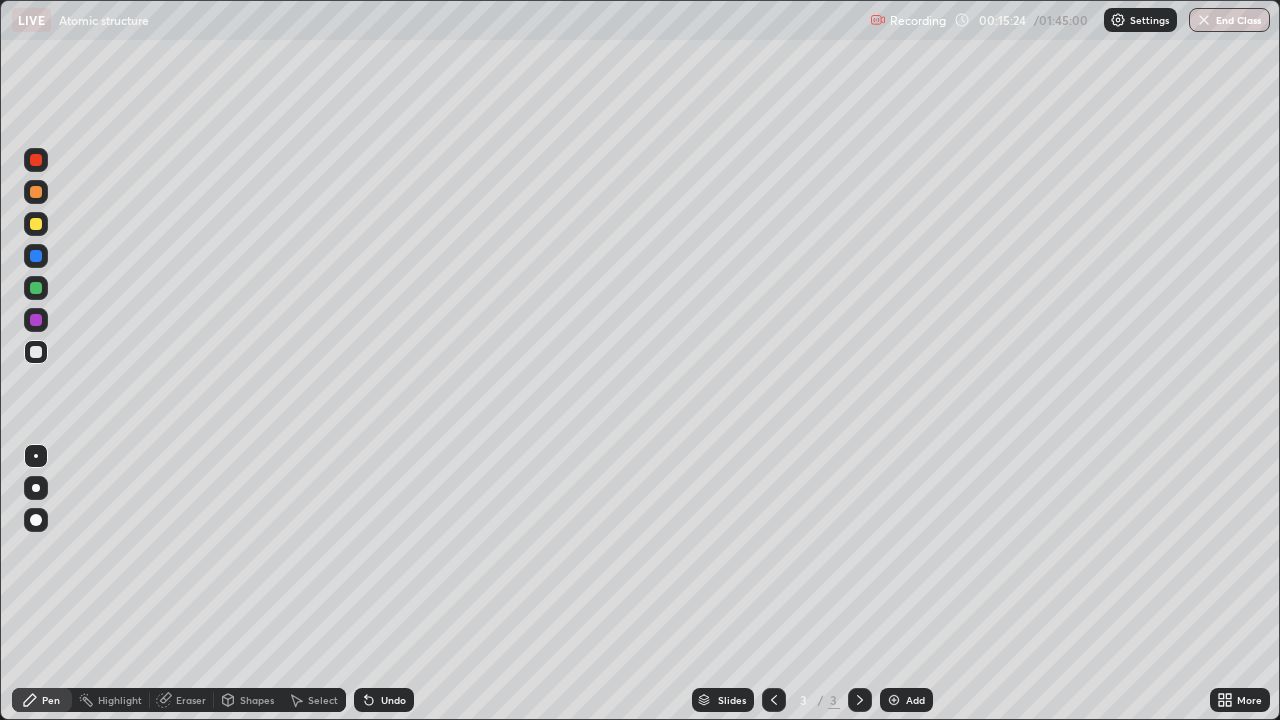 click at bounding box center [36, 192] 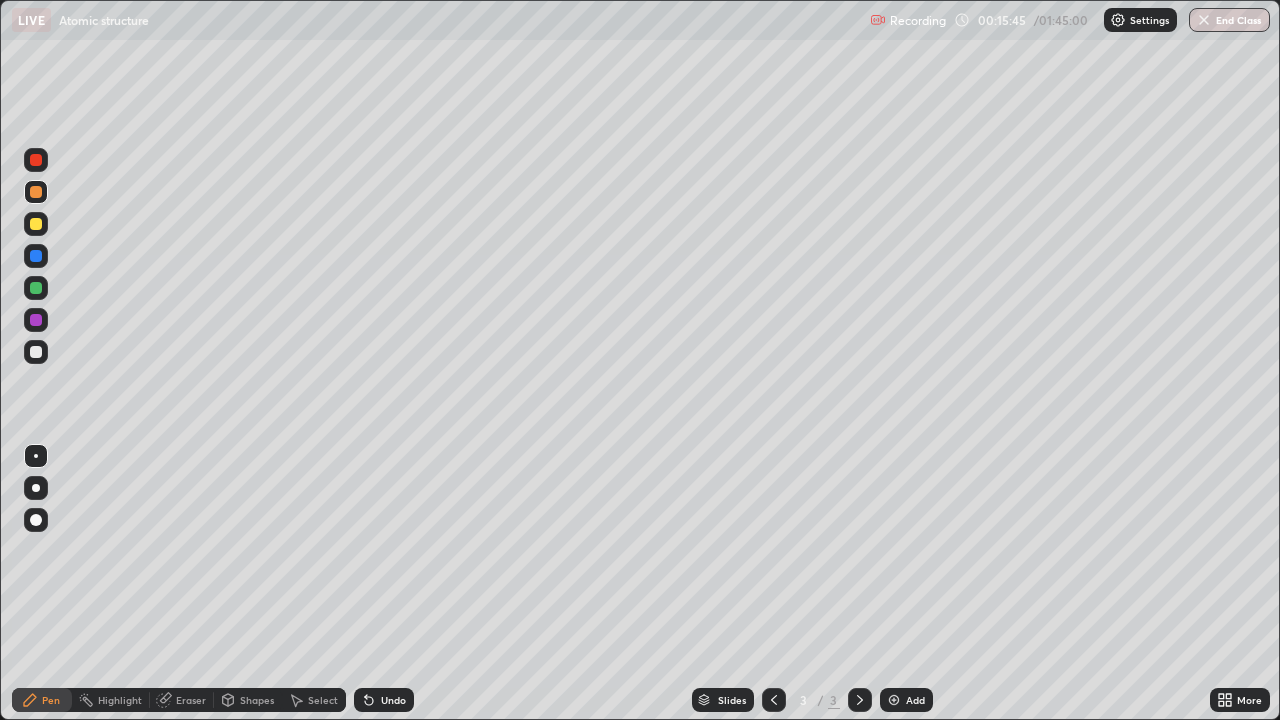 click on "Highlight" at bounding box center [111, 700] 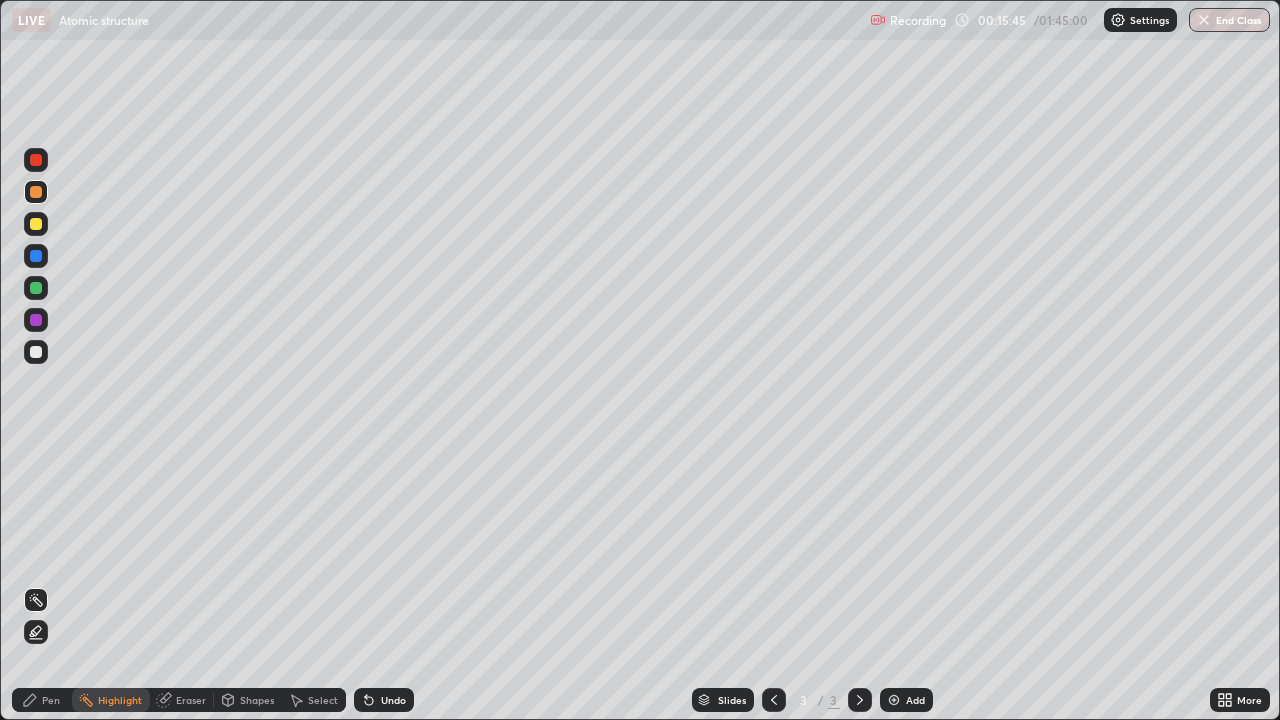 click on "Eraser" at bounding box center (191, 700) 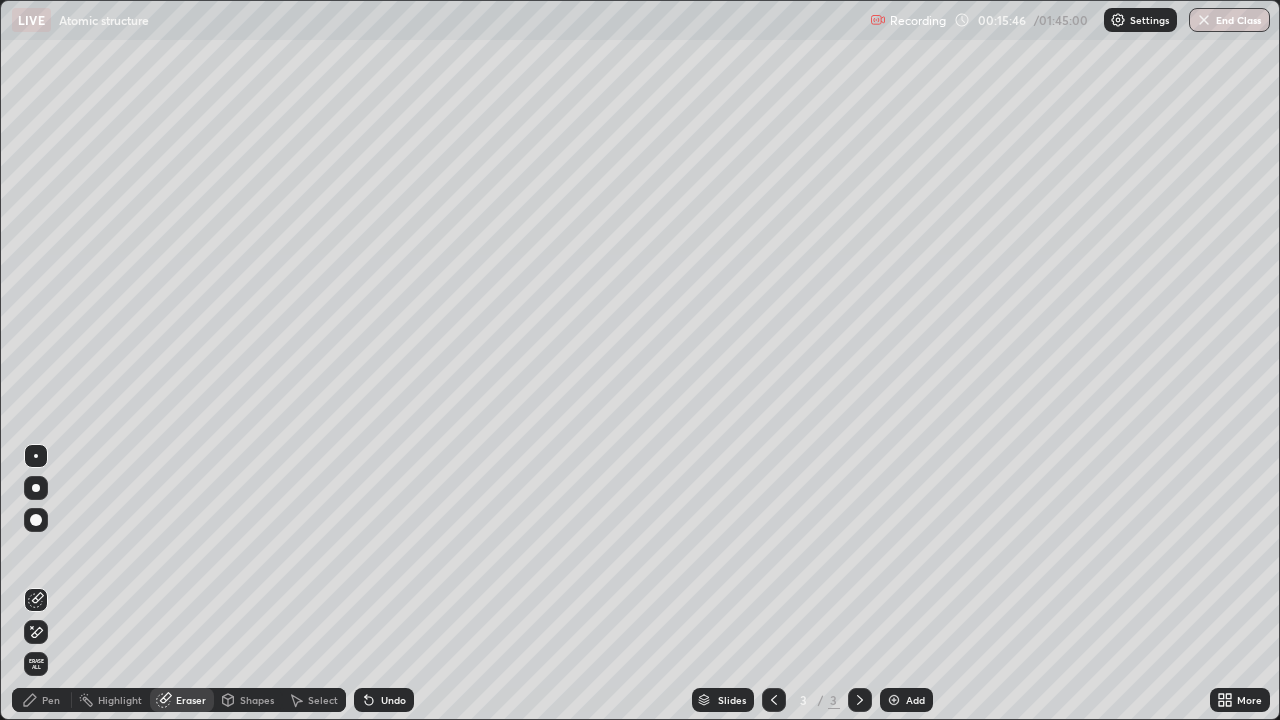 click 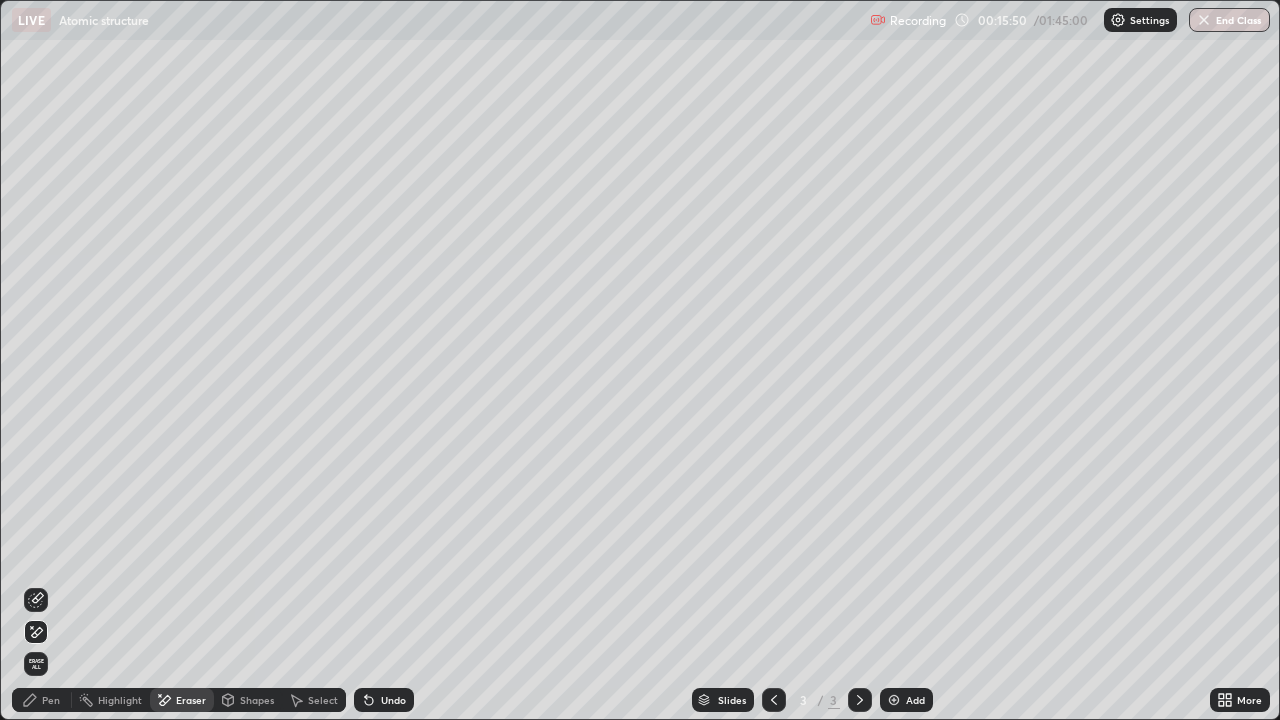 click on "Pen" at bounding box center [42, 700] 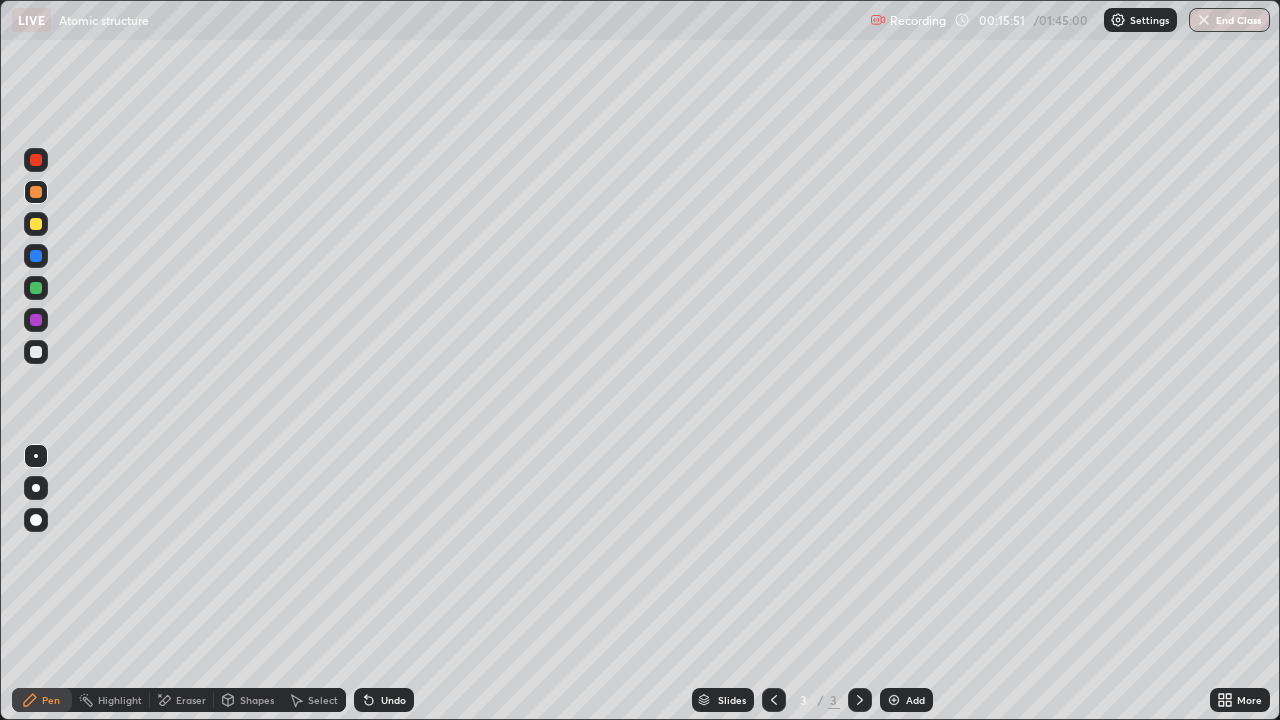 click on "Shapes" at bounding box center (257, 700) 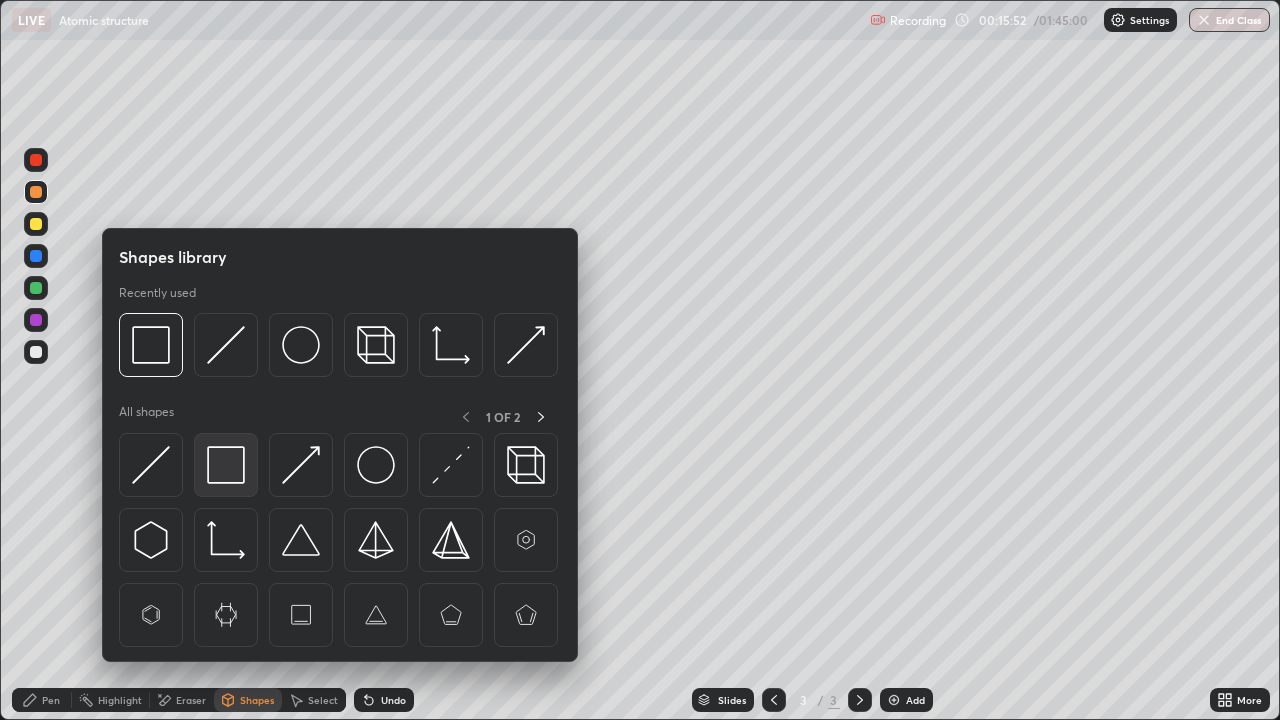 click at bounding box center [226, 465] 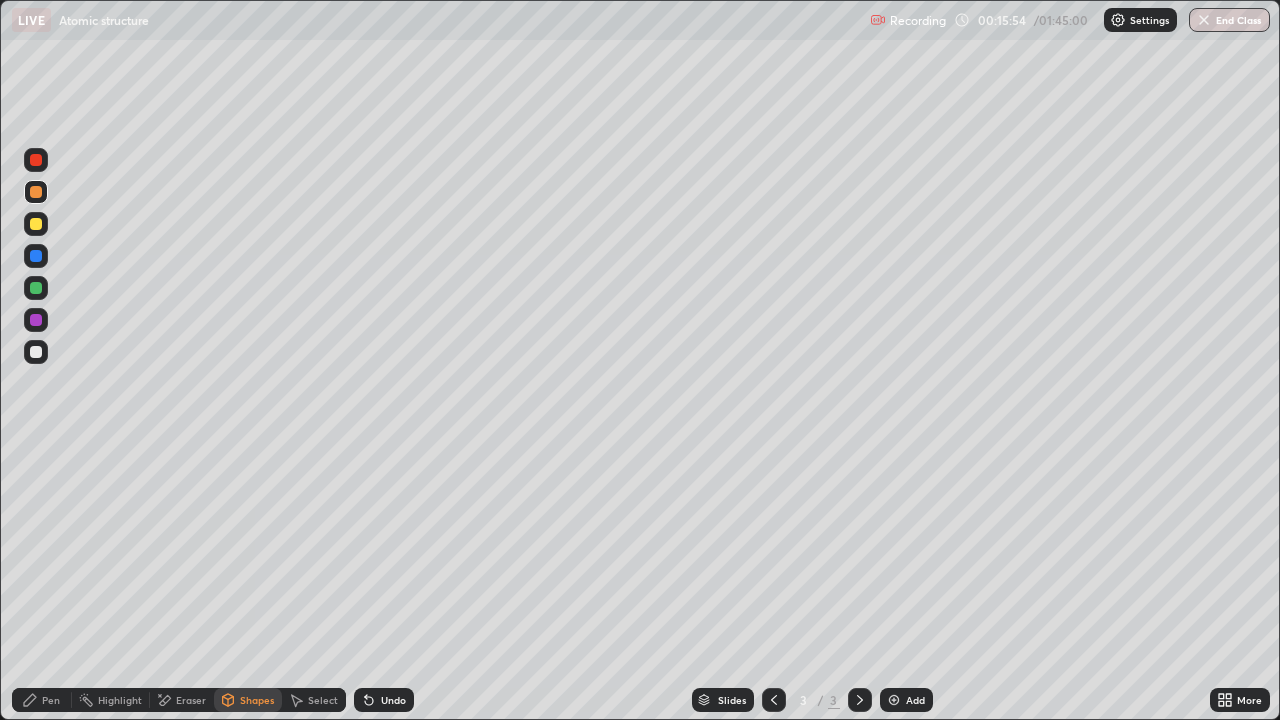click at bounding box center (36, 352) 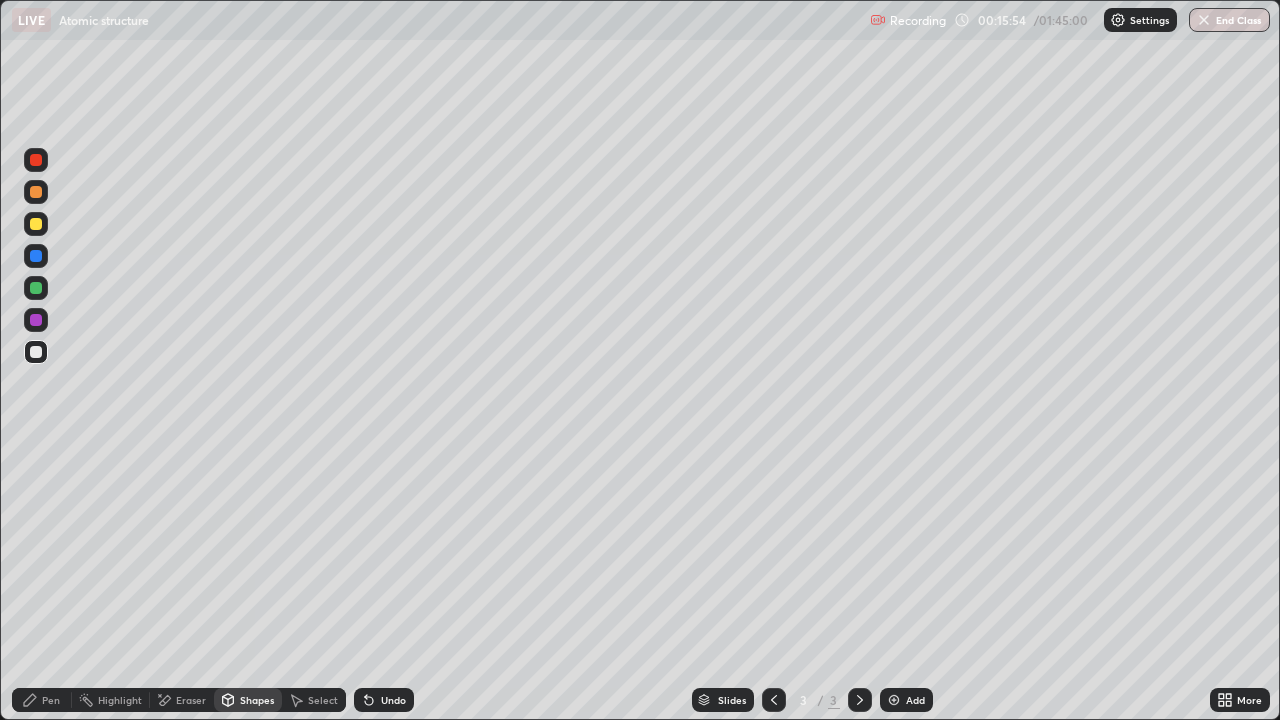 click on "Pen" at bounding box center (42, 700) 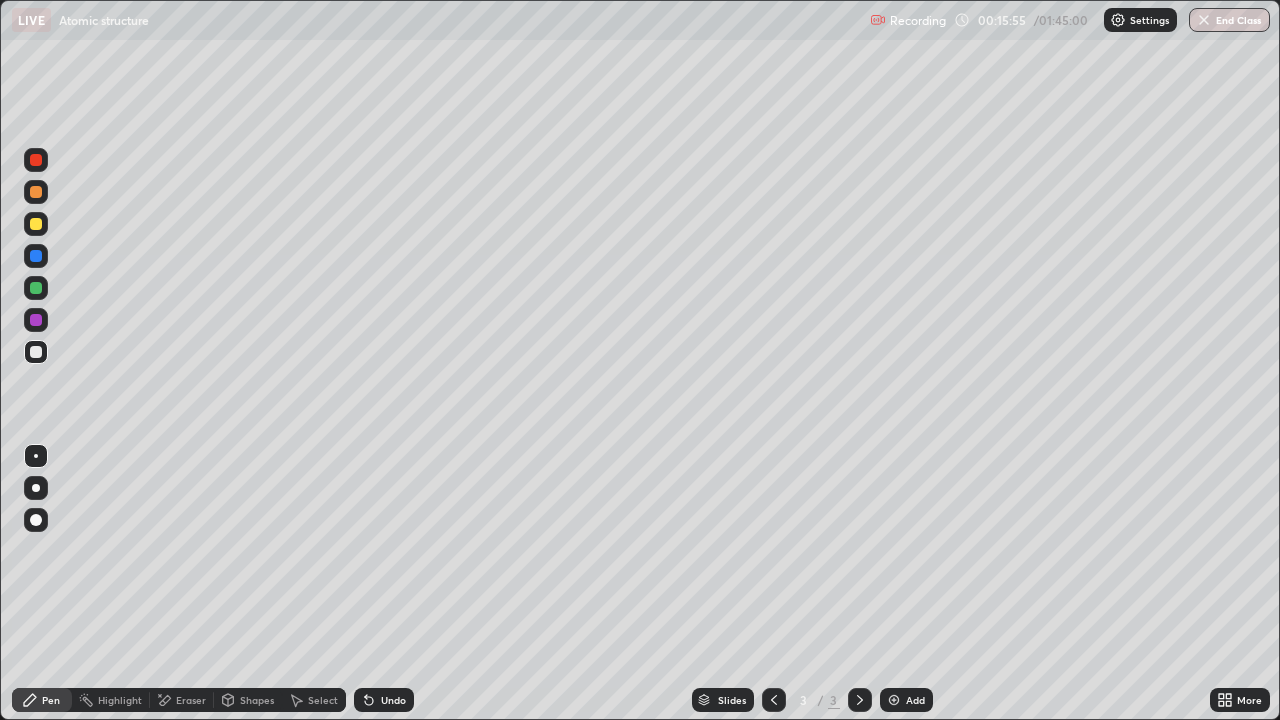 click at bounding box center (36, 224) 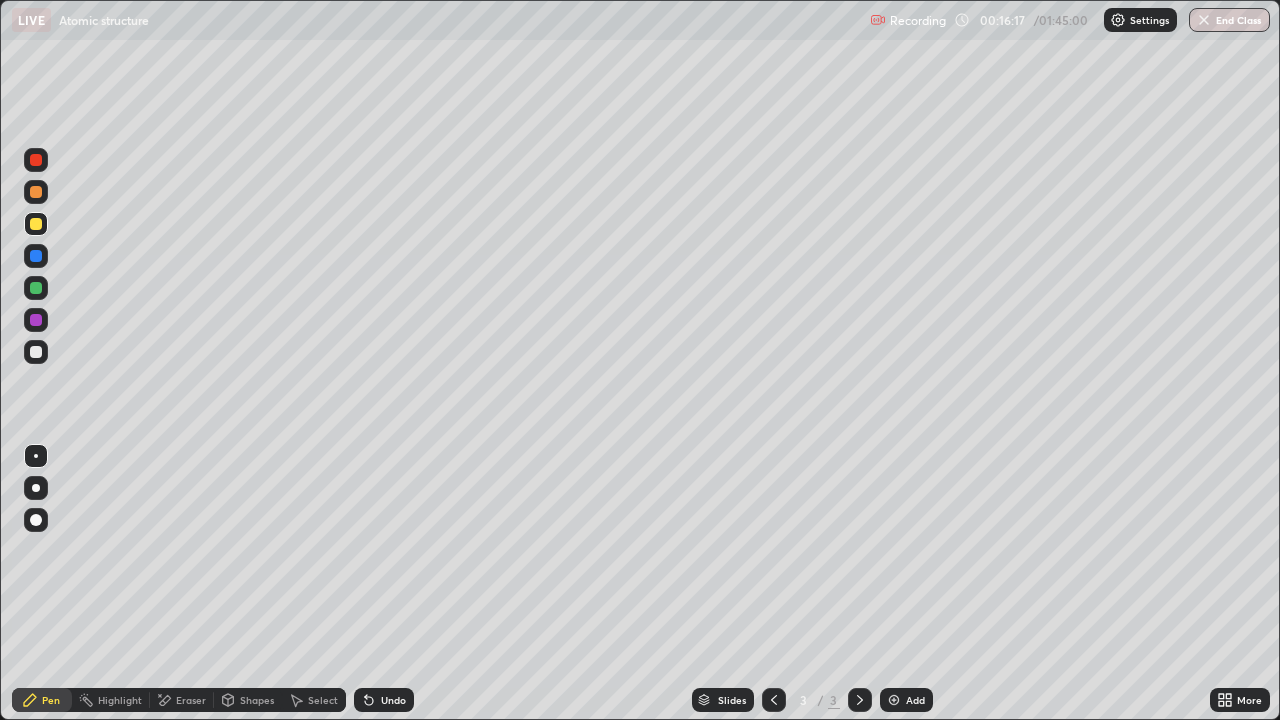 click at bounding box center [36, 192] 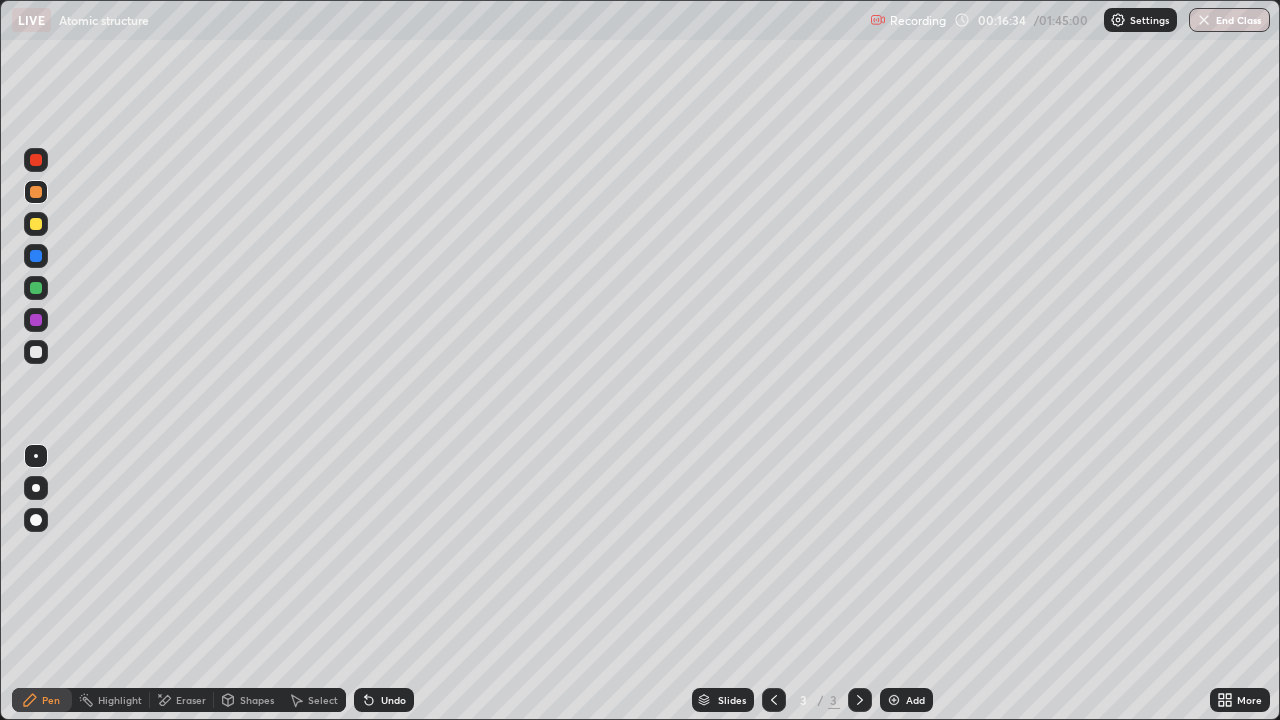 click on "Undo" at bounding box center (384, 700) 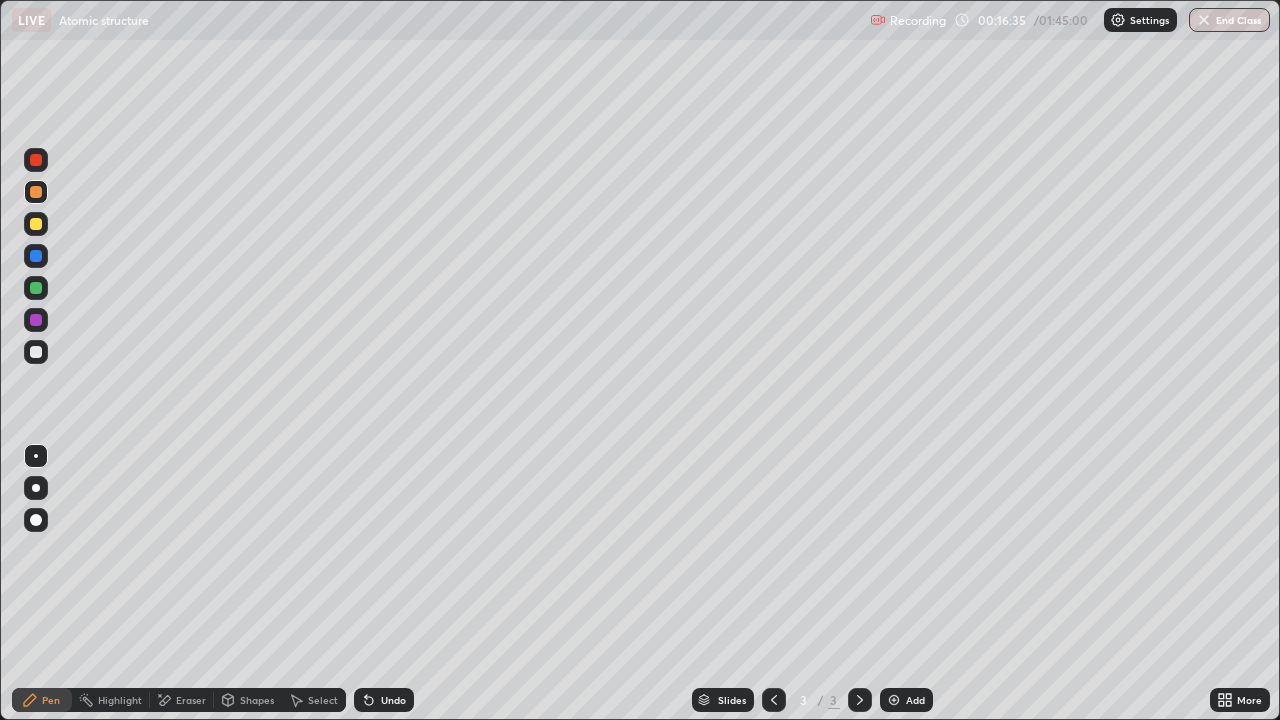 click on "Undo" at bounding box center [393, 700] 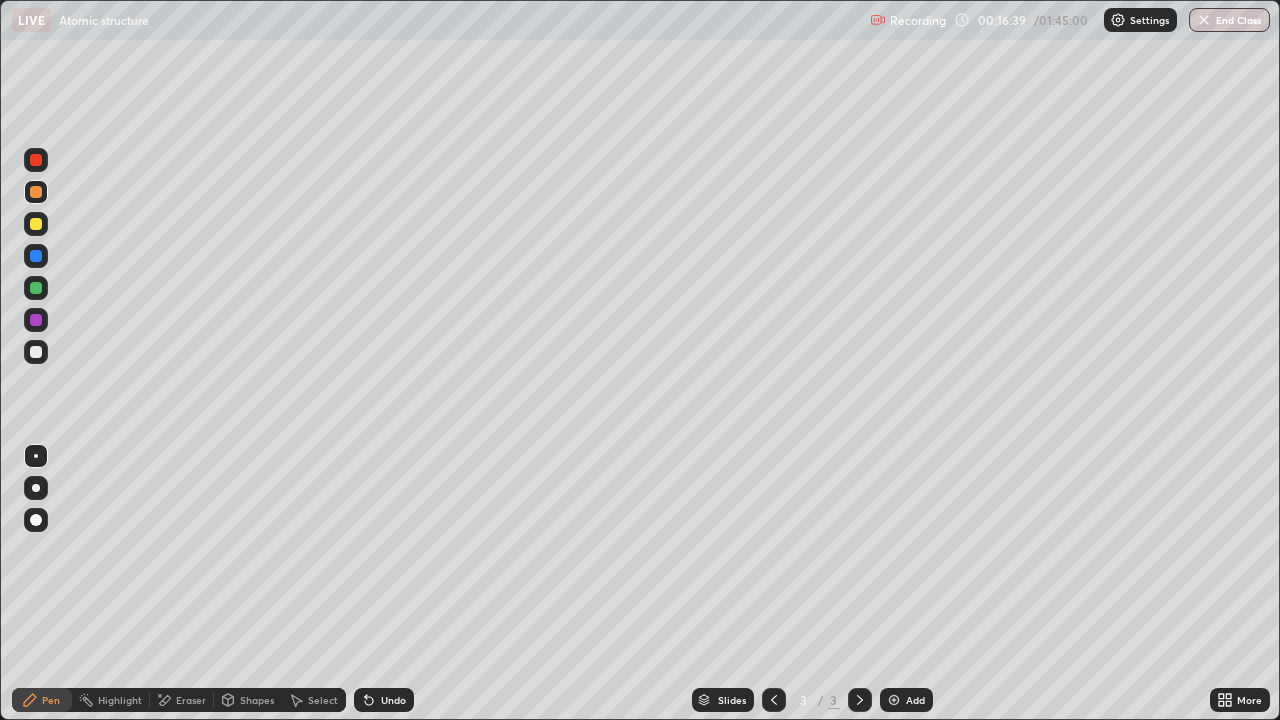 click at bounding box center [36, 224] 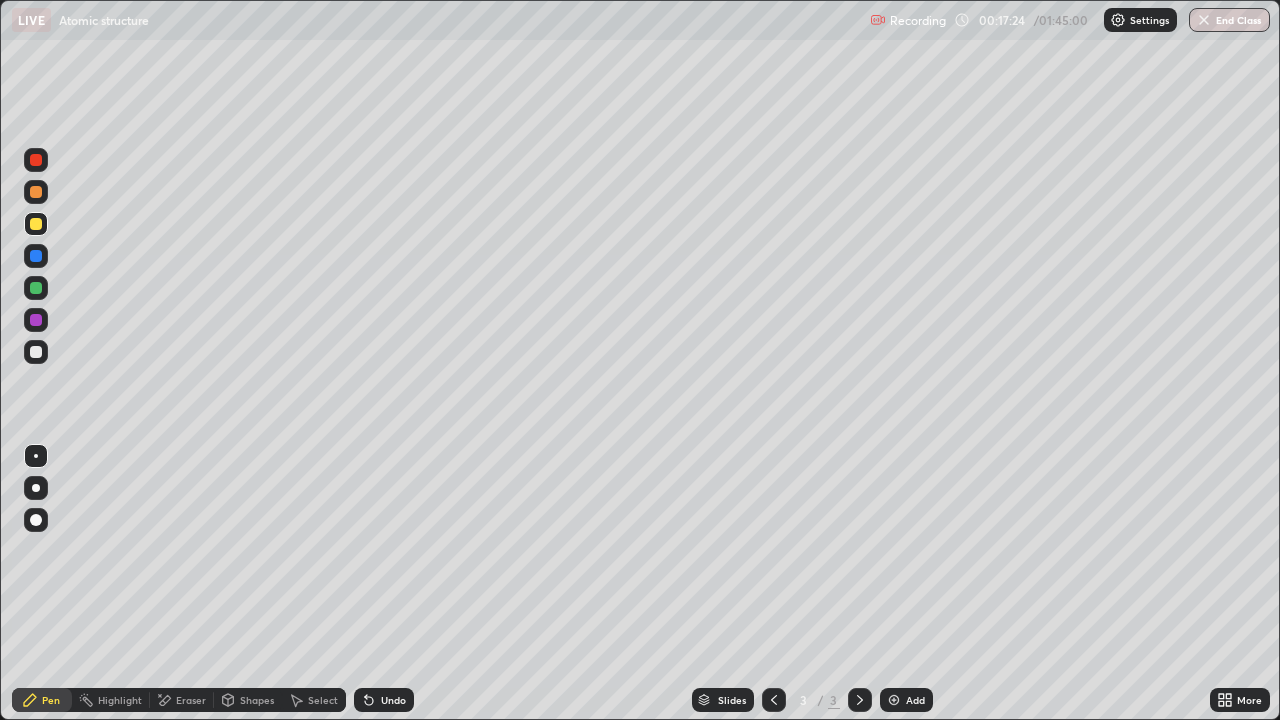 click on "Undo" at bounding box center [384, 700] 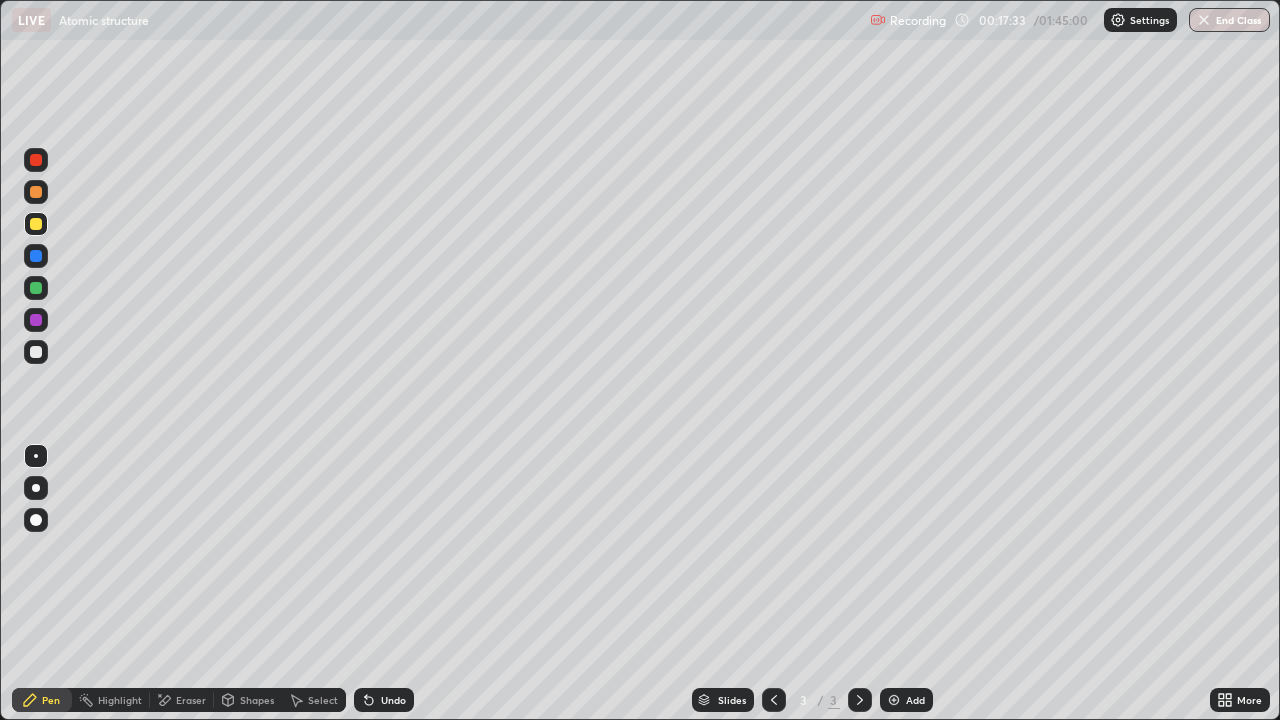 click at bounding box center [36, 352] 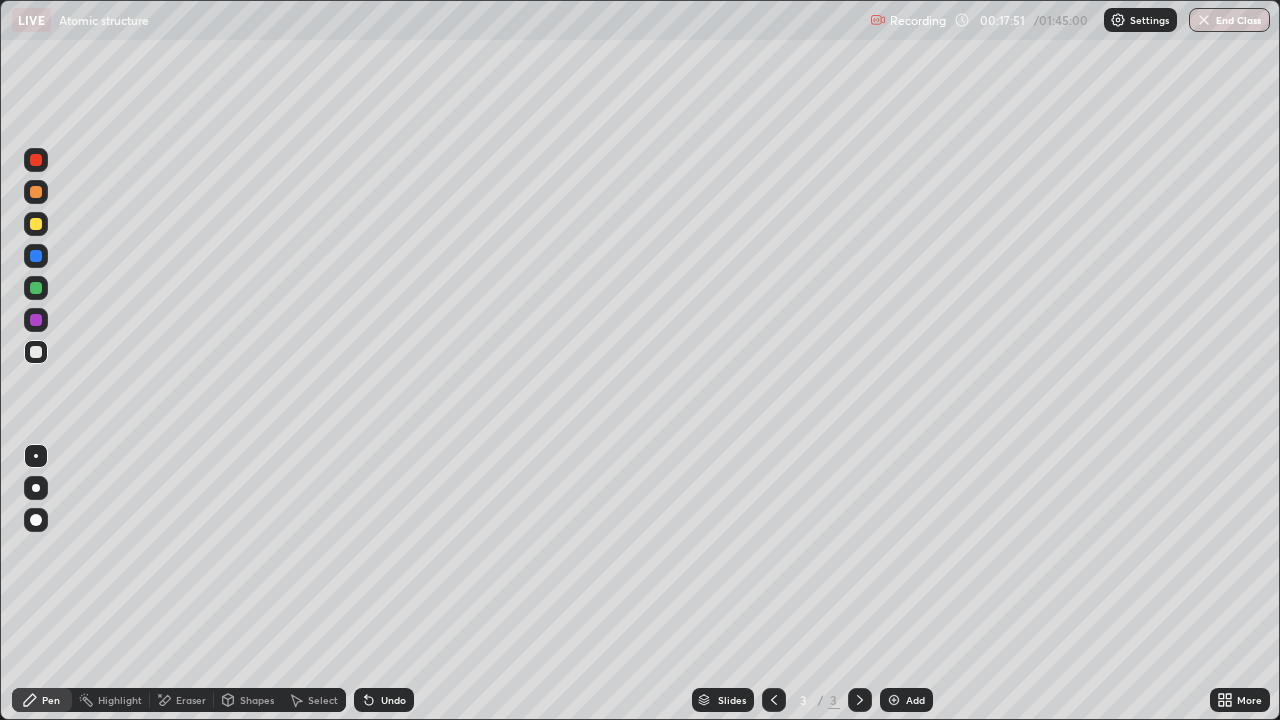 click on "Add" at bounding box center [906, 700] 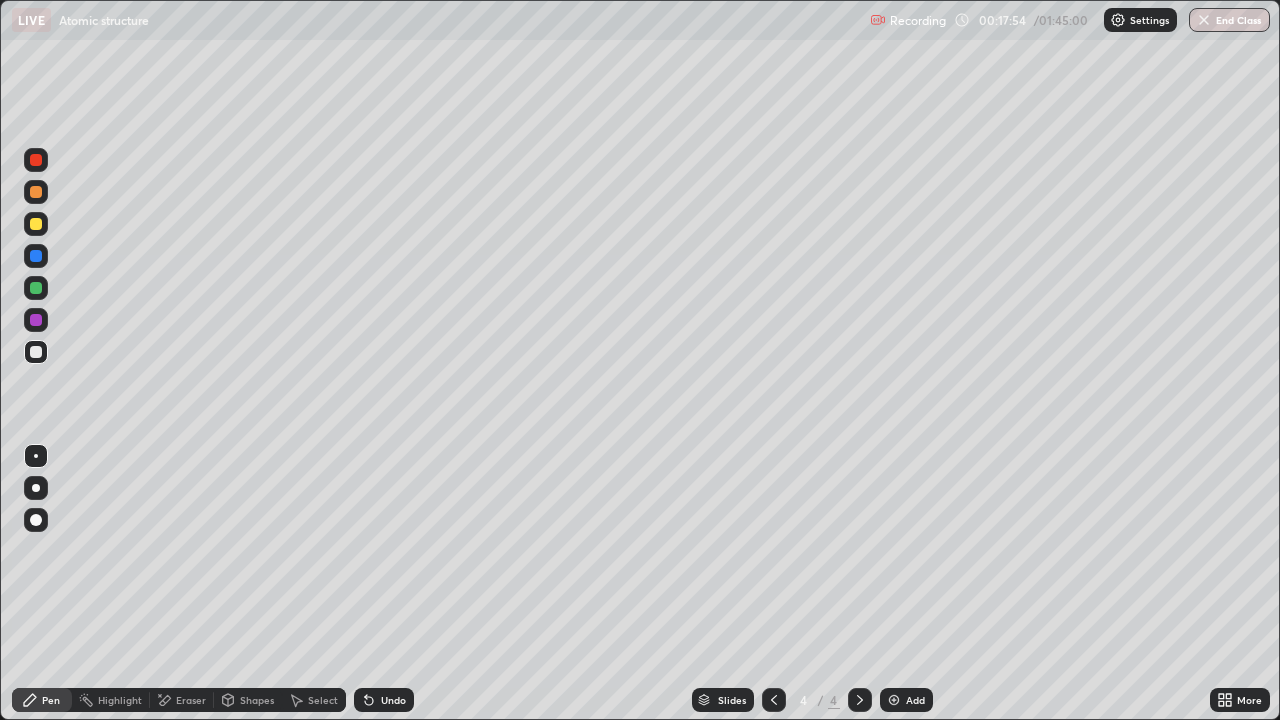 click at bounding box center (36, 288) 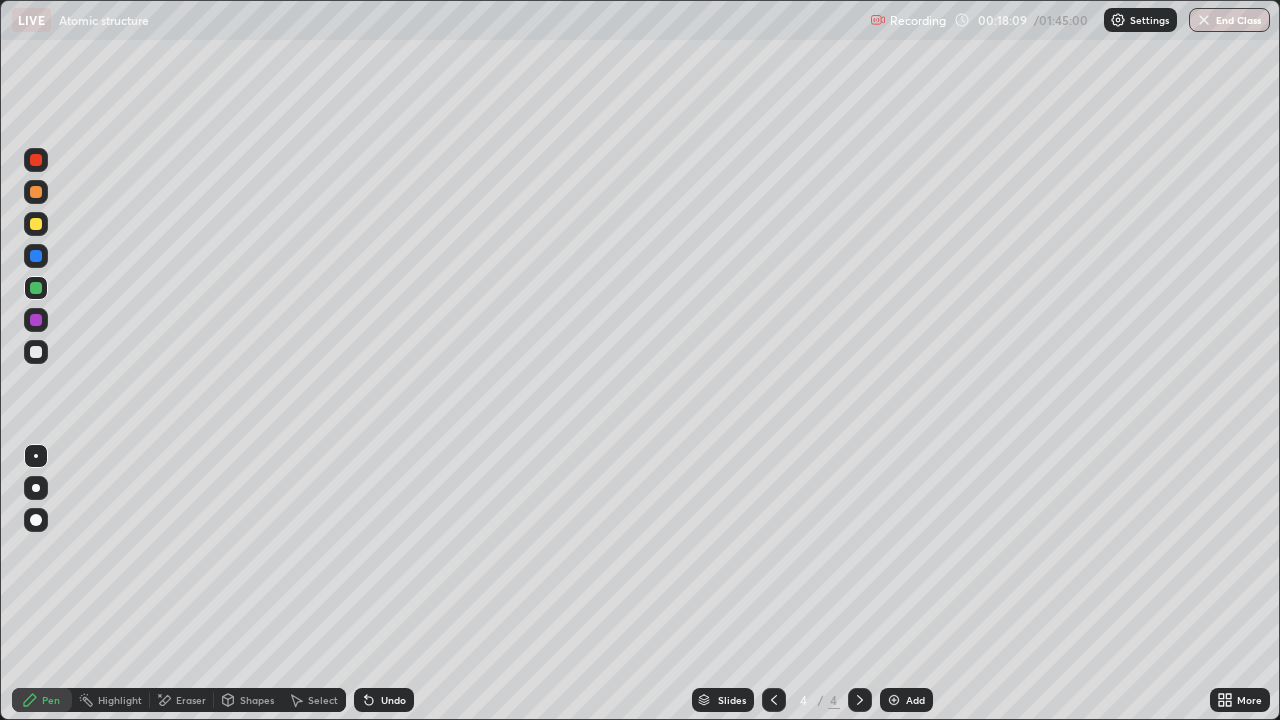 click at bounding box center [36, 224] 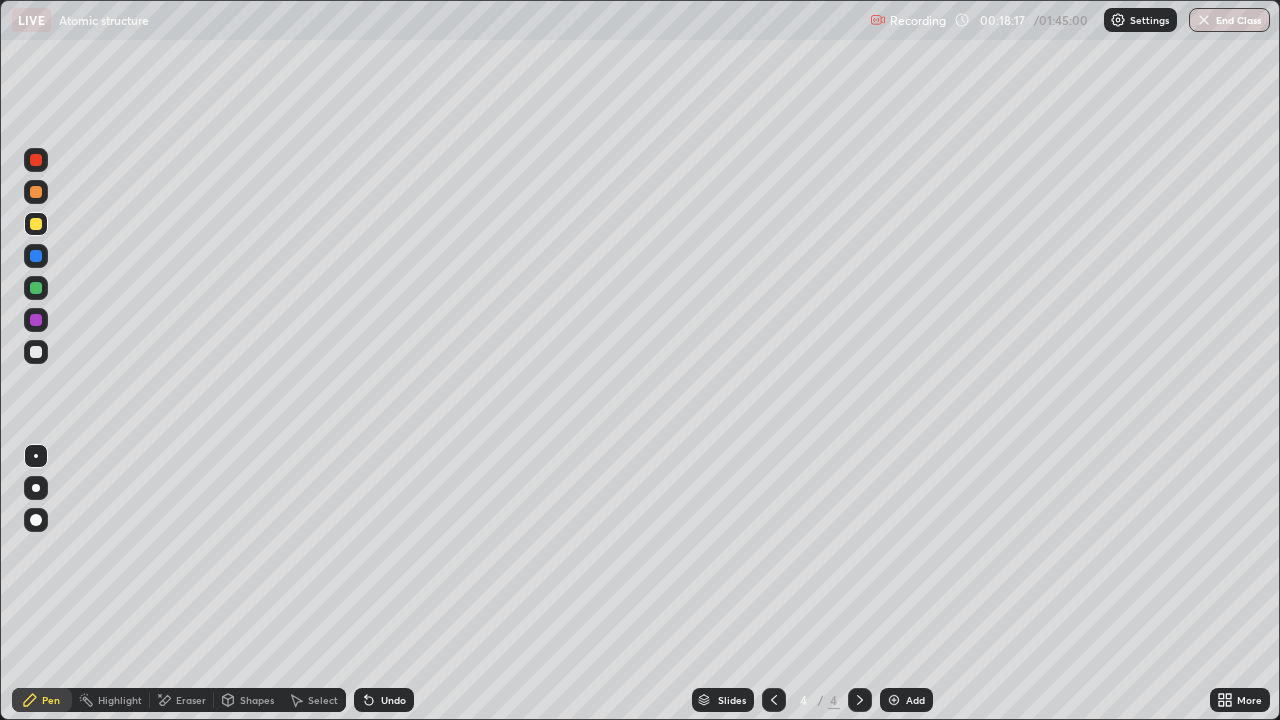 click on "Select" at bounding box center [323, 700] 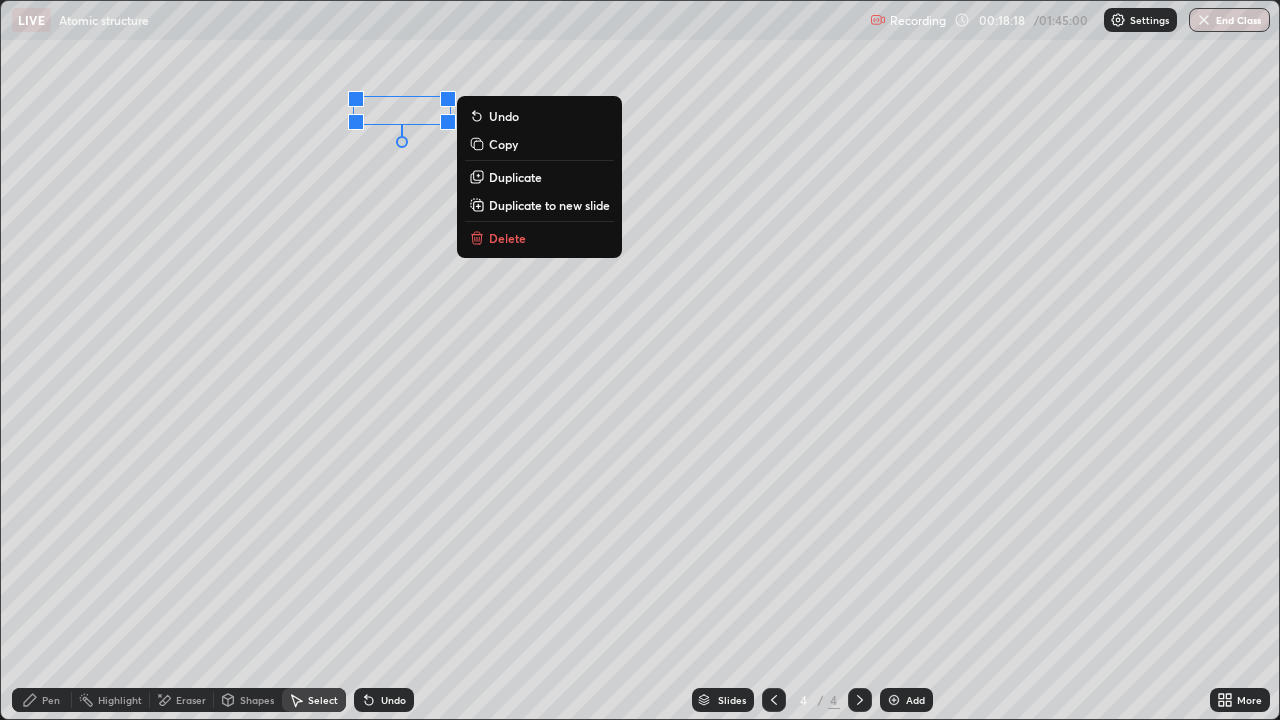 click on "Duplicate" at bounding box center (515, 177) 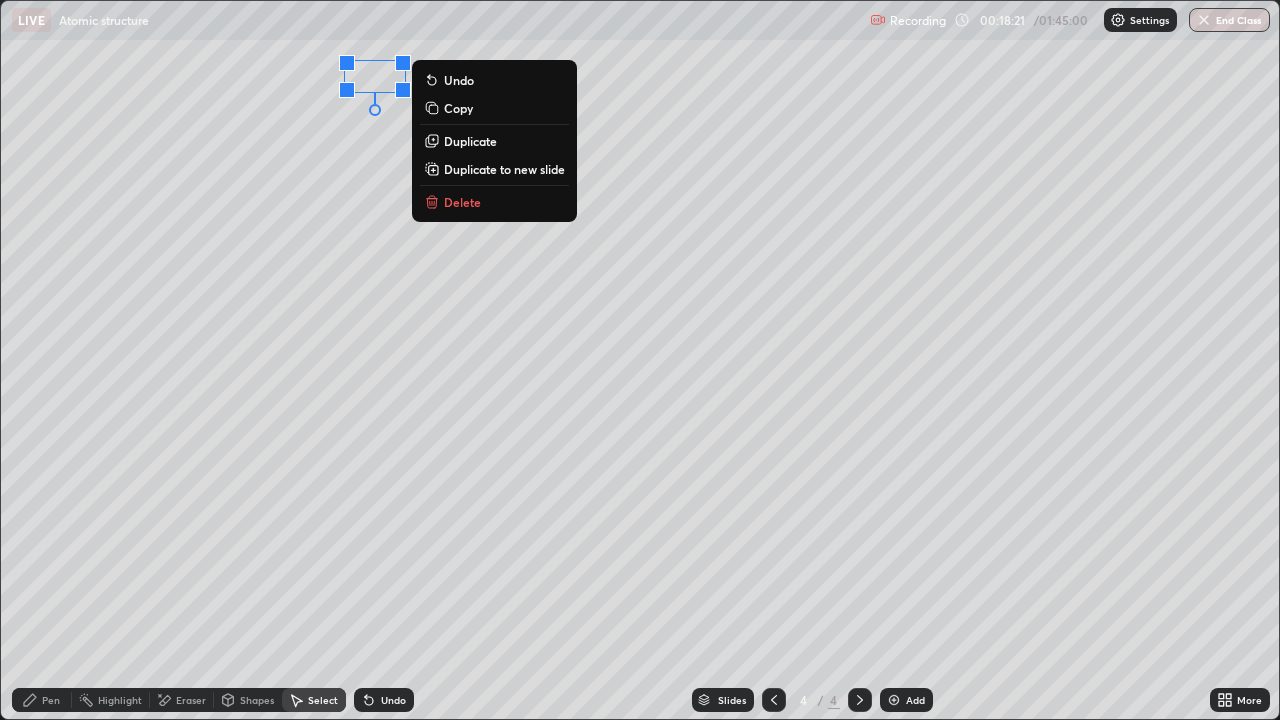click on "Duplicate" at bounding box center (470, 141) 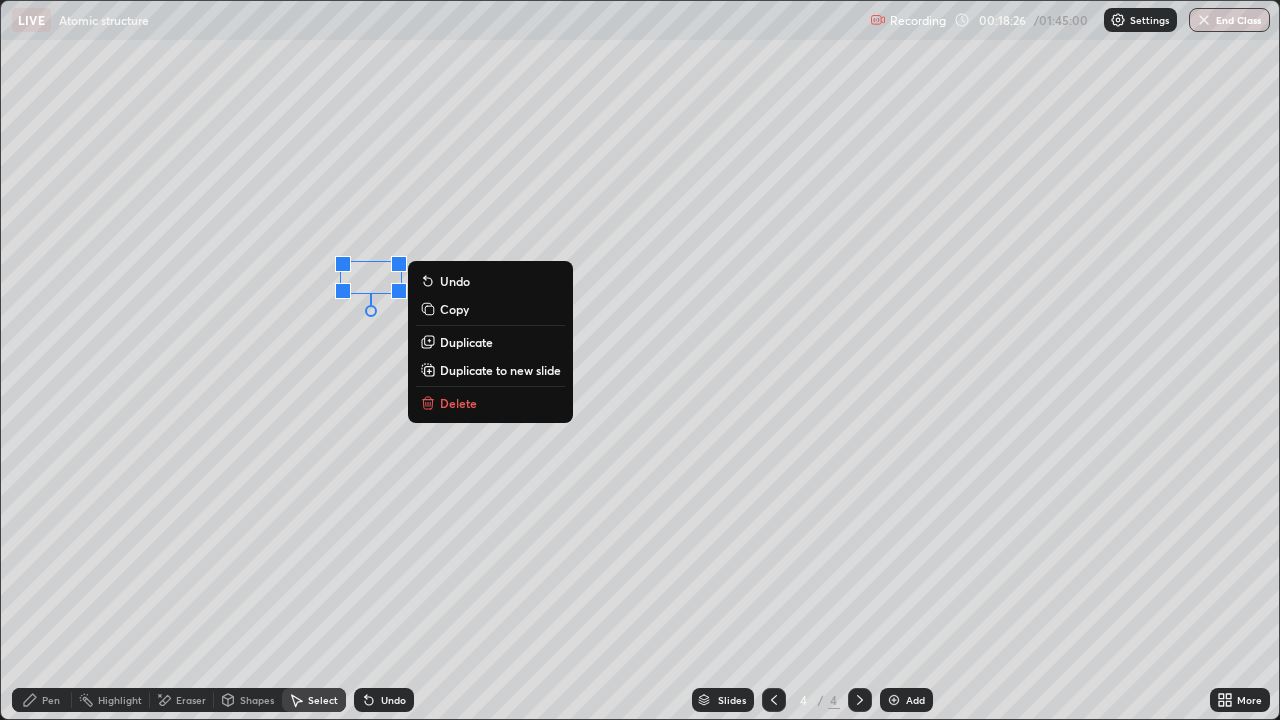 click 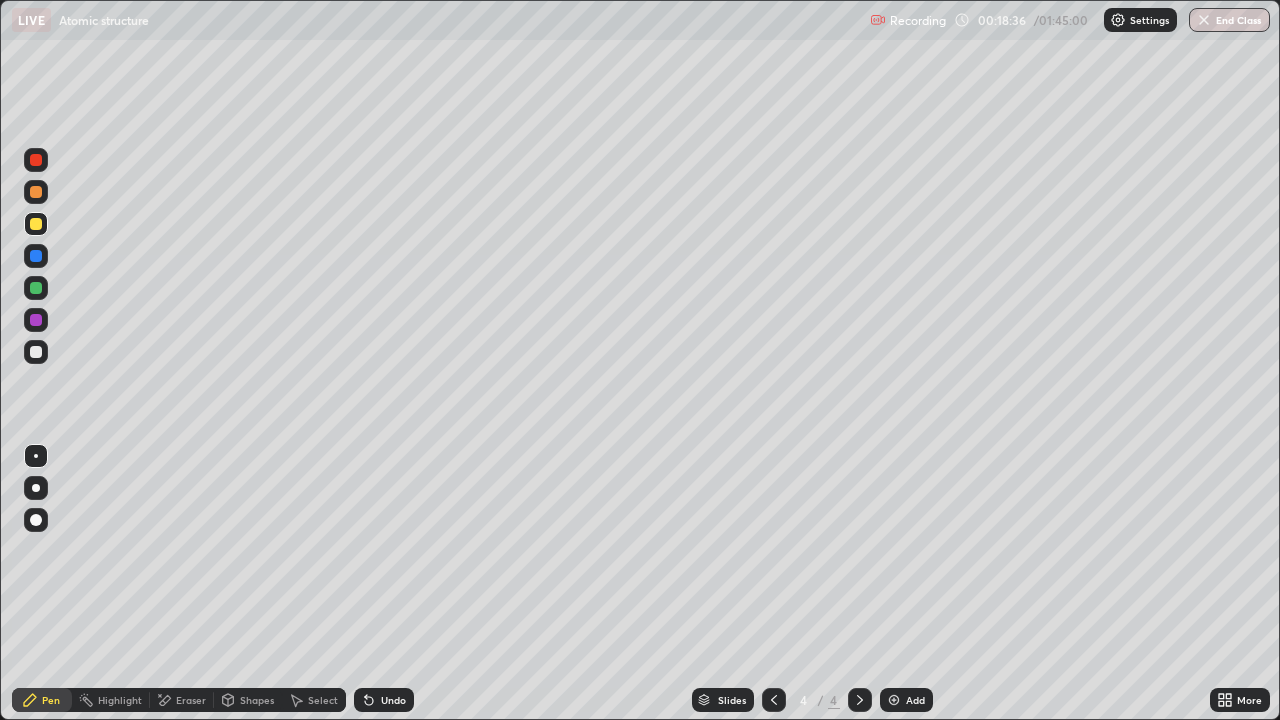 click at bounding box center [36, 352] 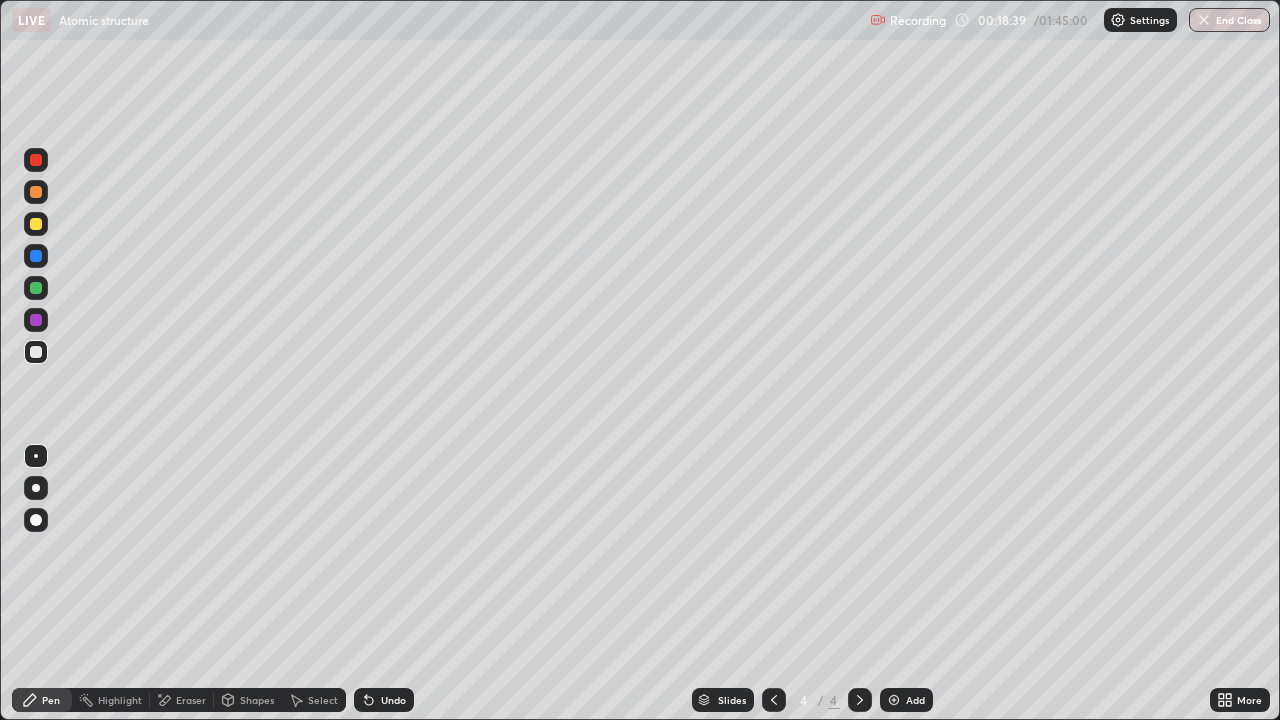 click on "Undo" at bounding box center (384, 700) 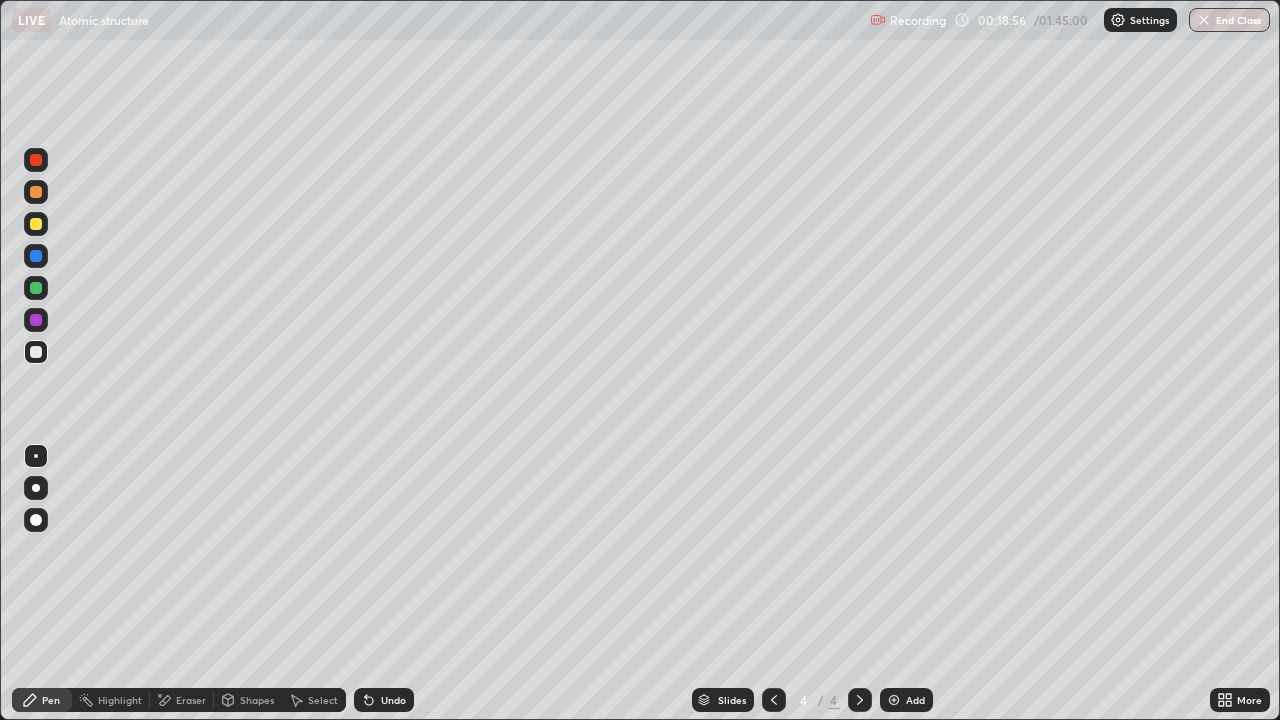 click at bounding box center (36, 224) 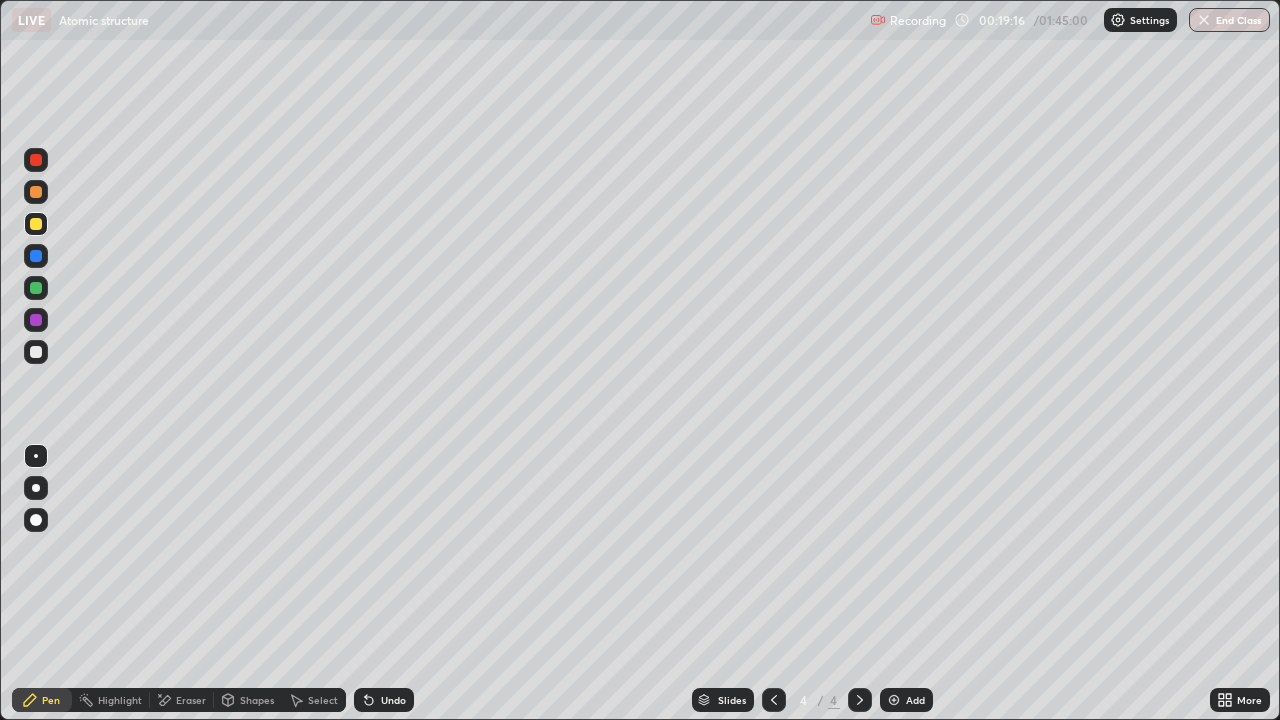 click on "Undo" at bounding box center [384, 700] 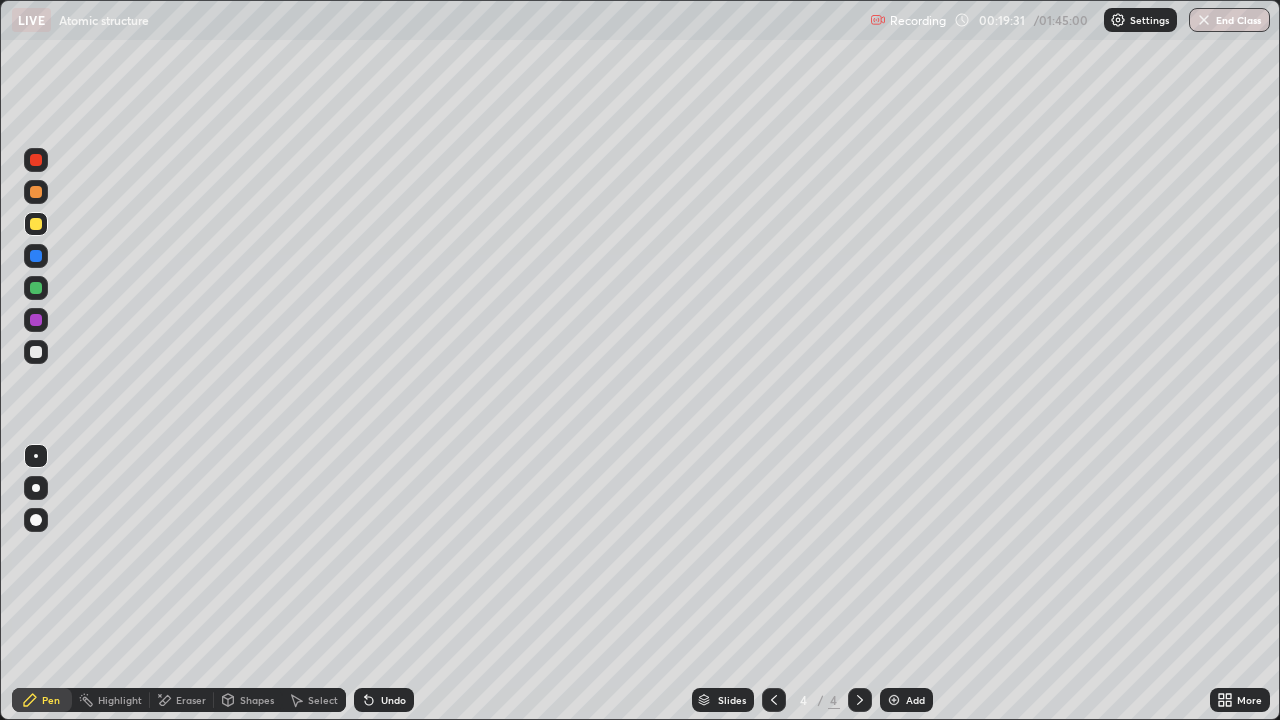 click on "Add" at bounding box center [915, 700] 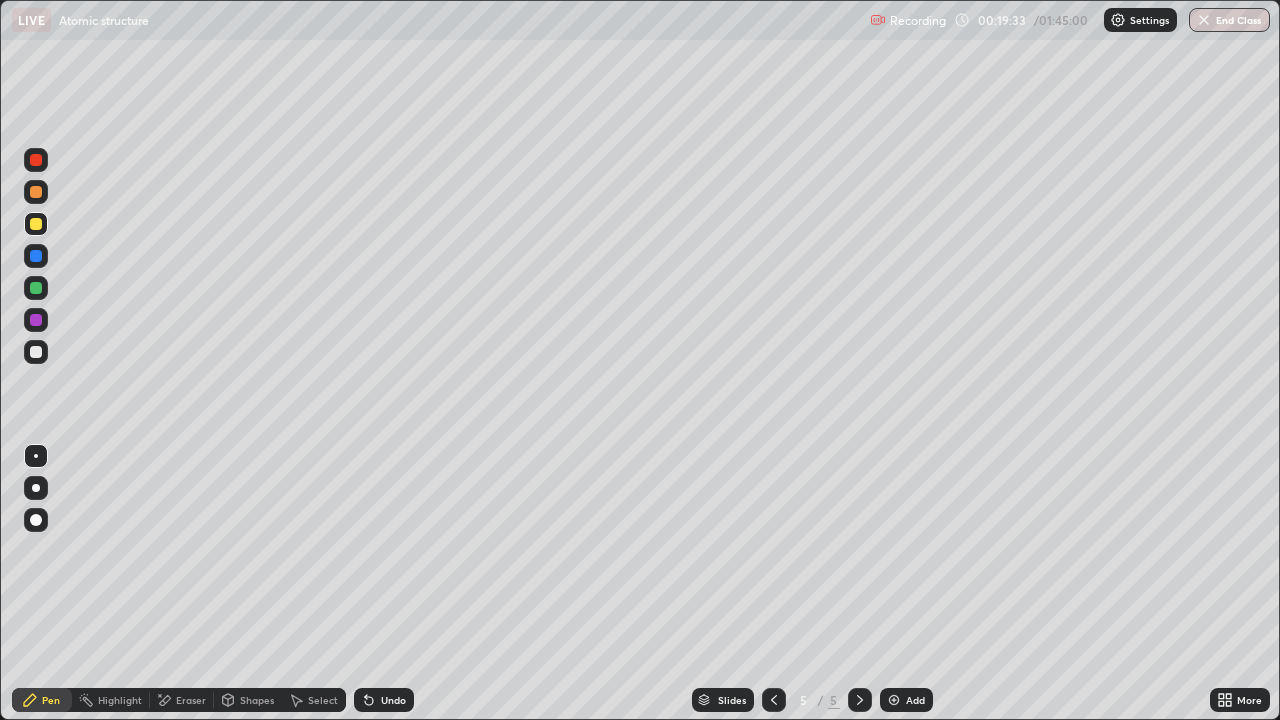click at bounding box center [36, 352] 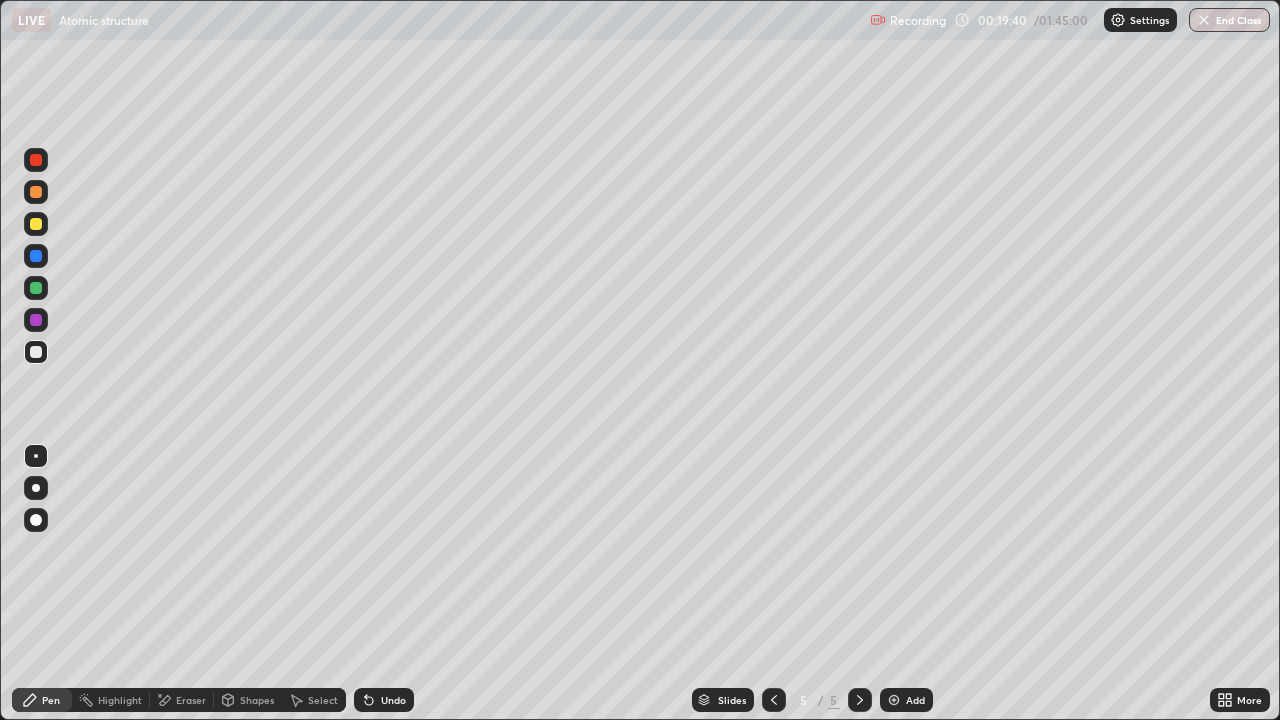 click at bounding box center [36, 288] 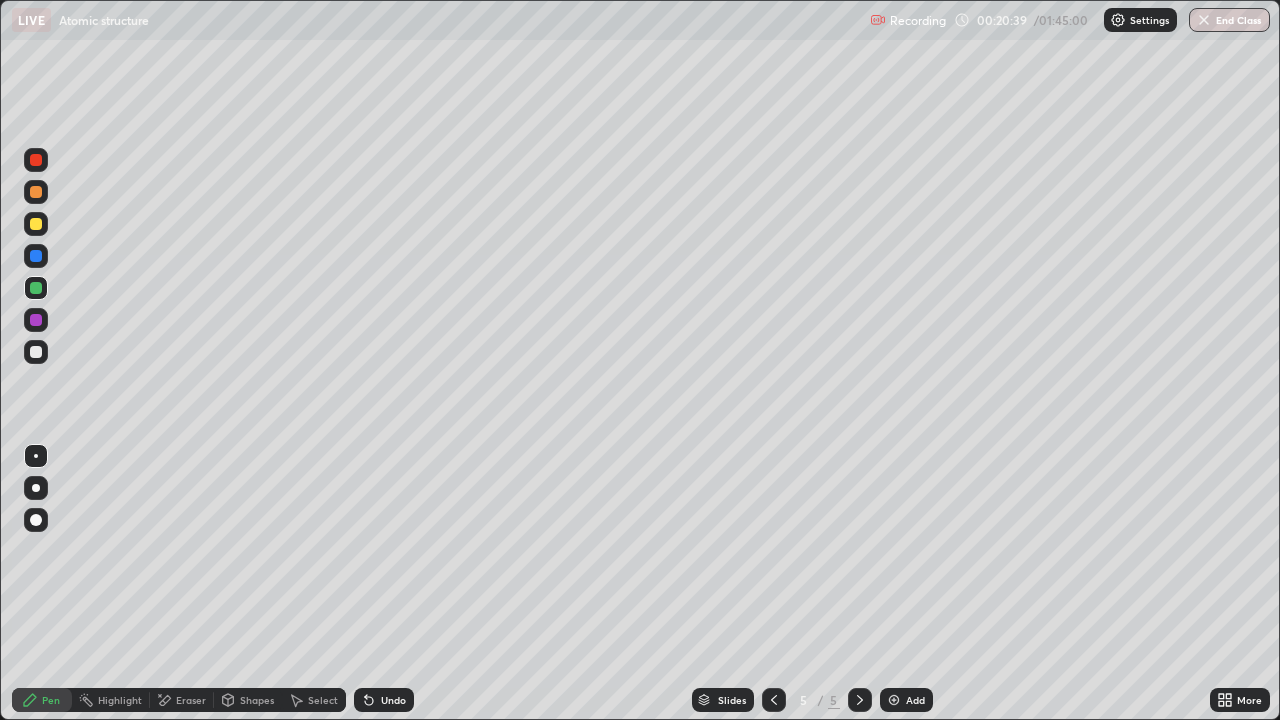 click at bounding box center [36, 352] 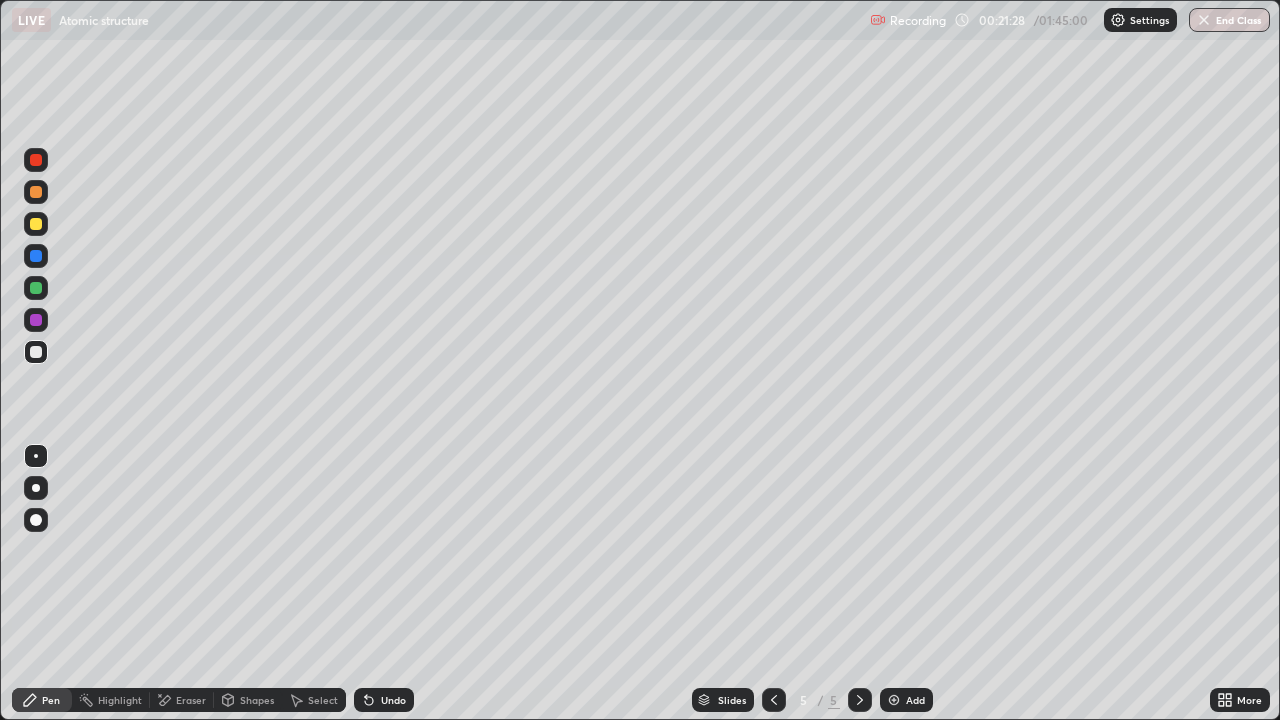 click on "Select" at bounding box center (323, 700) 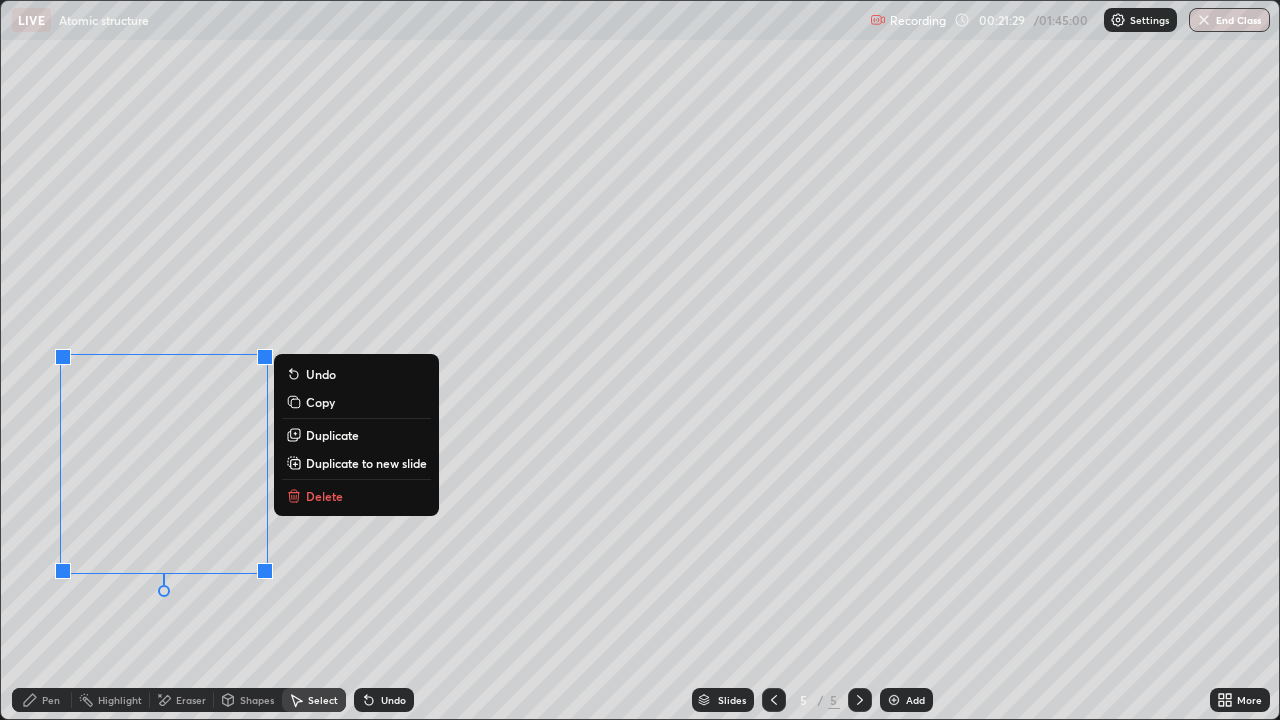click on "Delete" at bounding box center [324, 496] 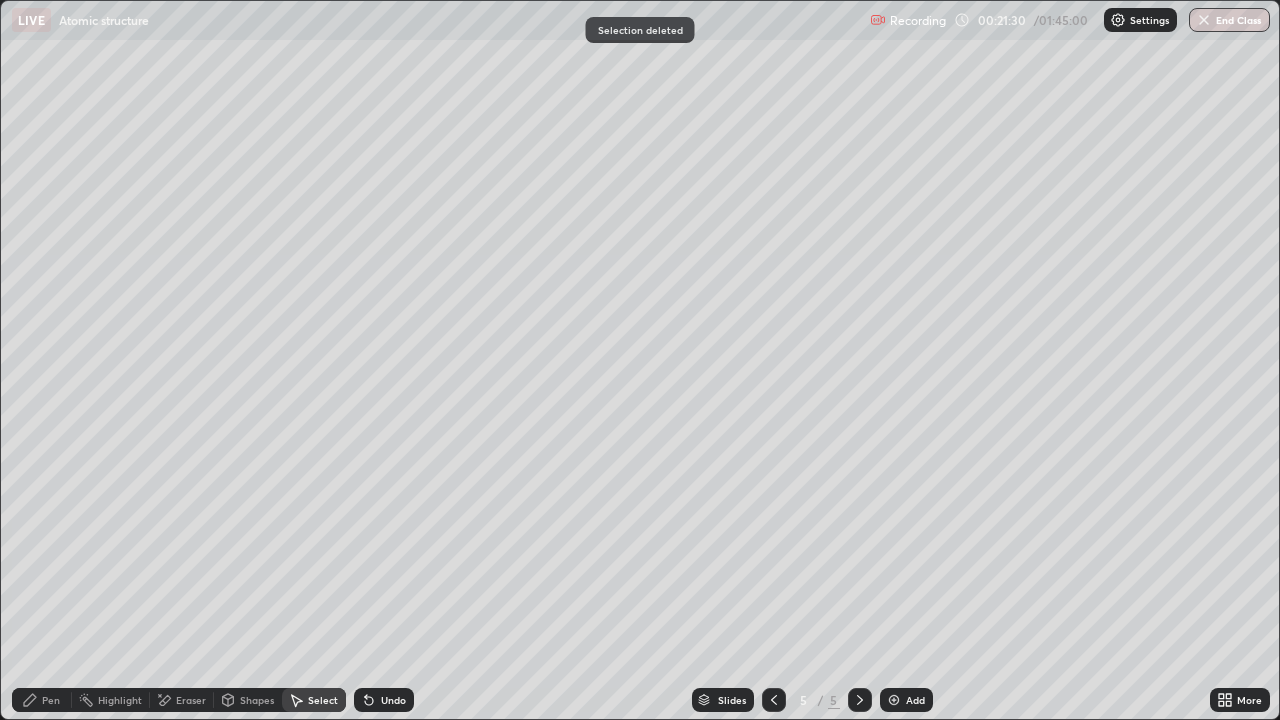 click on "Pen" at bounding box center (51, 700) 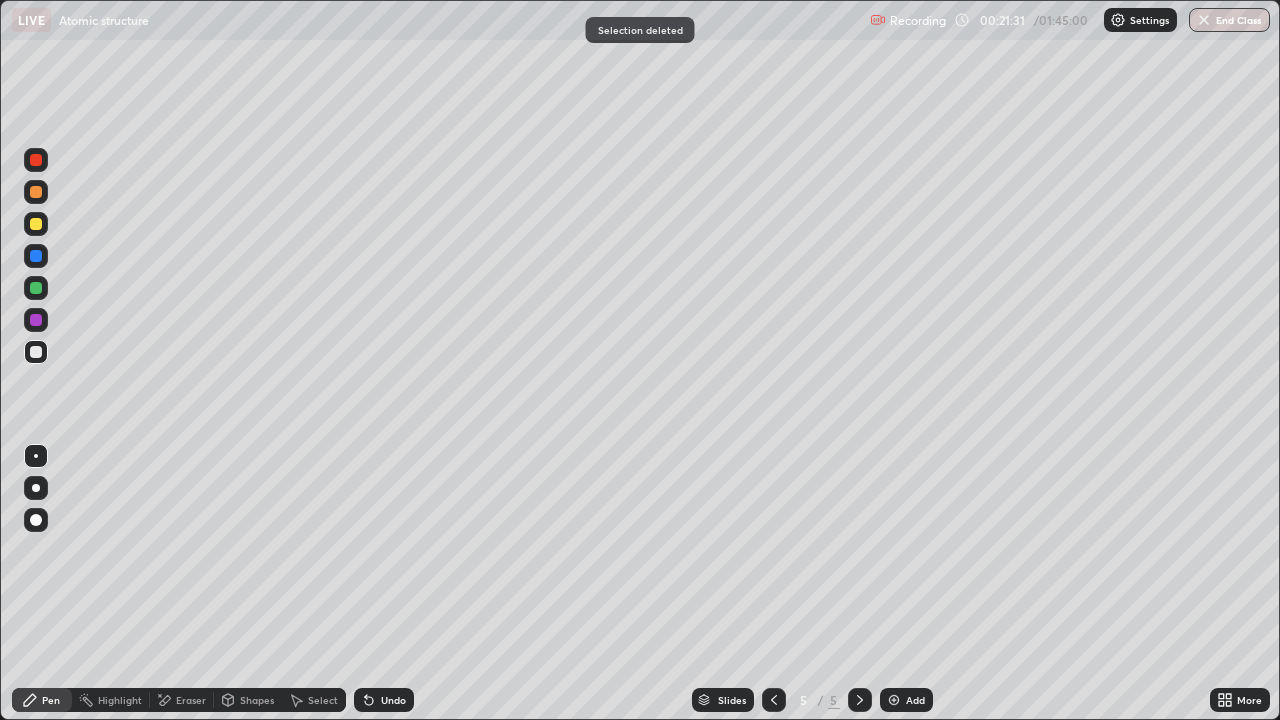 click at bounding box center (36, 288) 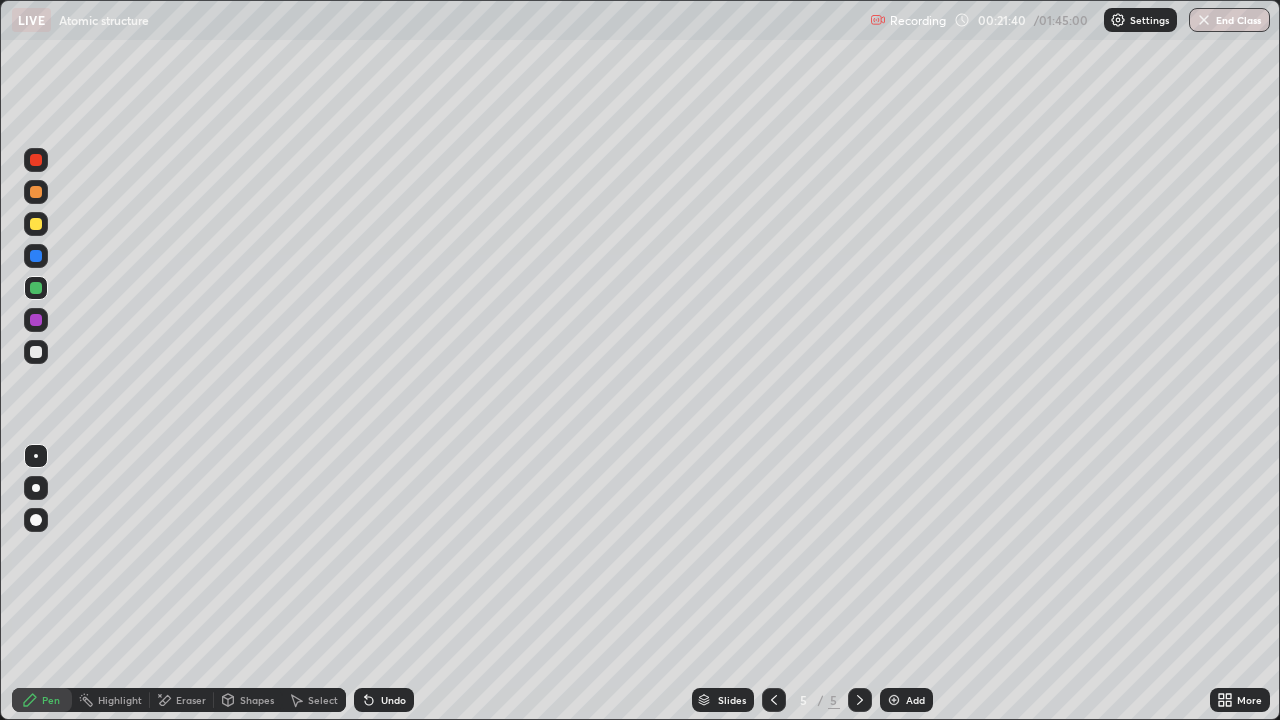 click at bounding box center [36, 352] 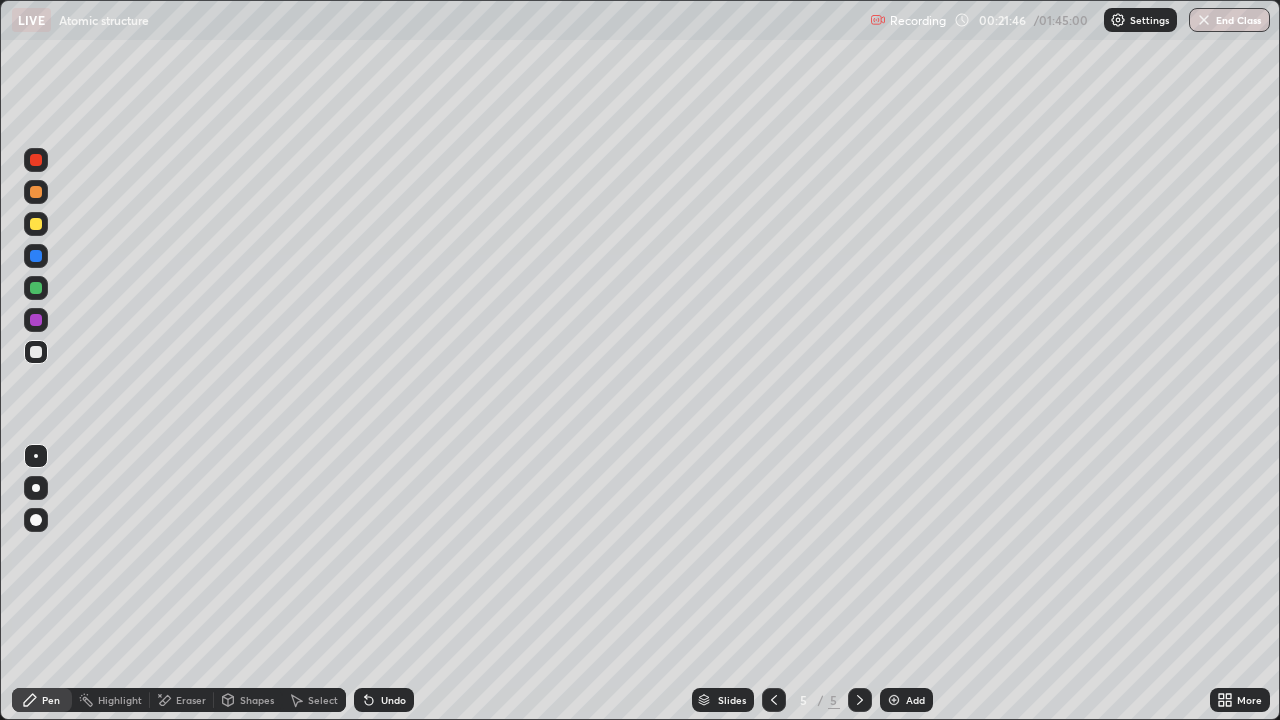 click at bounding box center (36, 192) 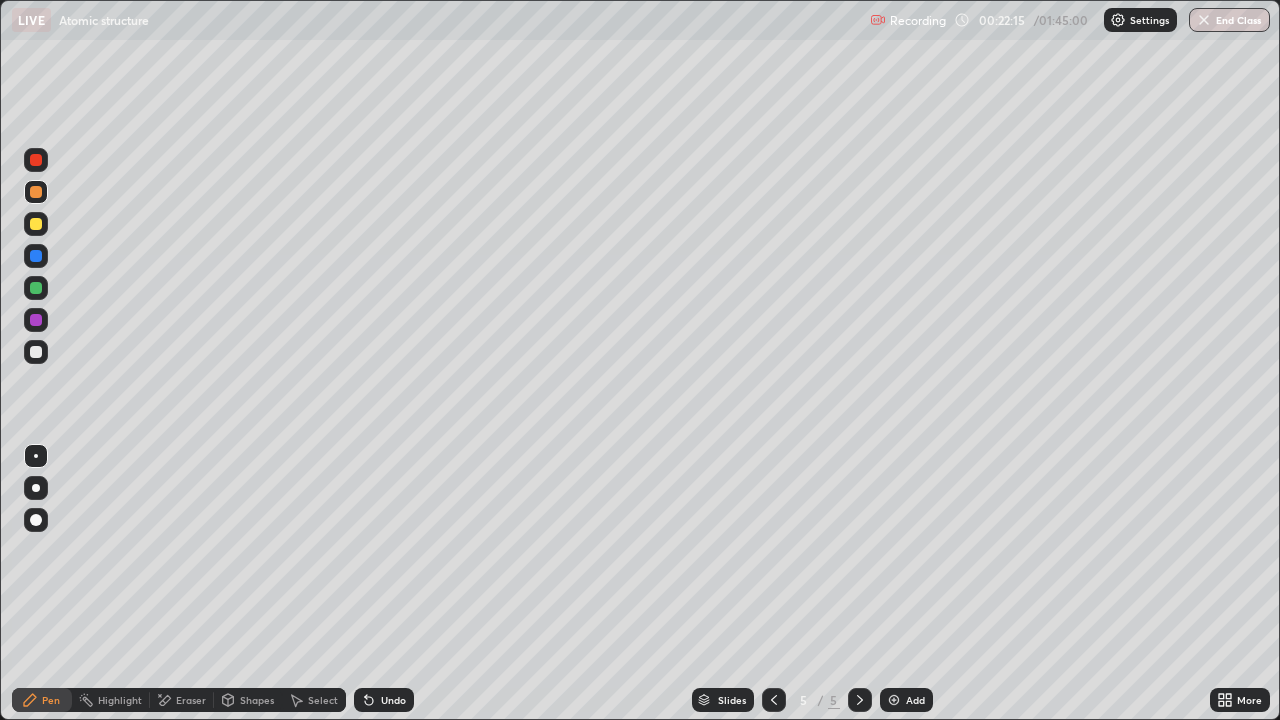 click on "Eraser" at bounding box center (191, 700) 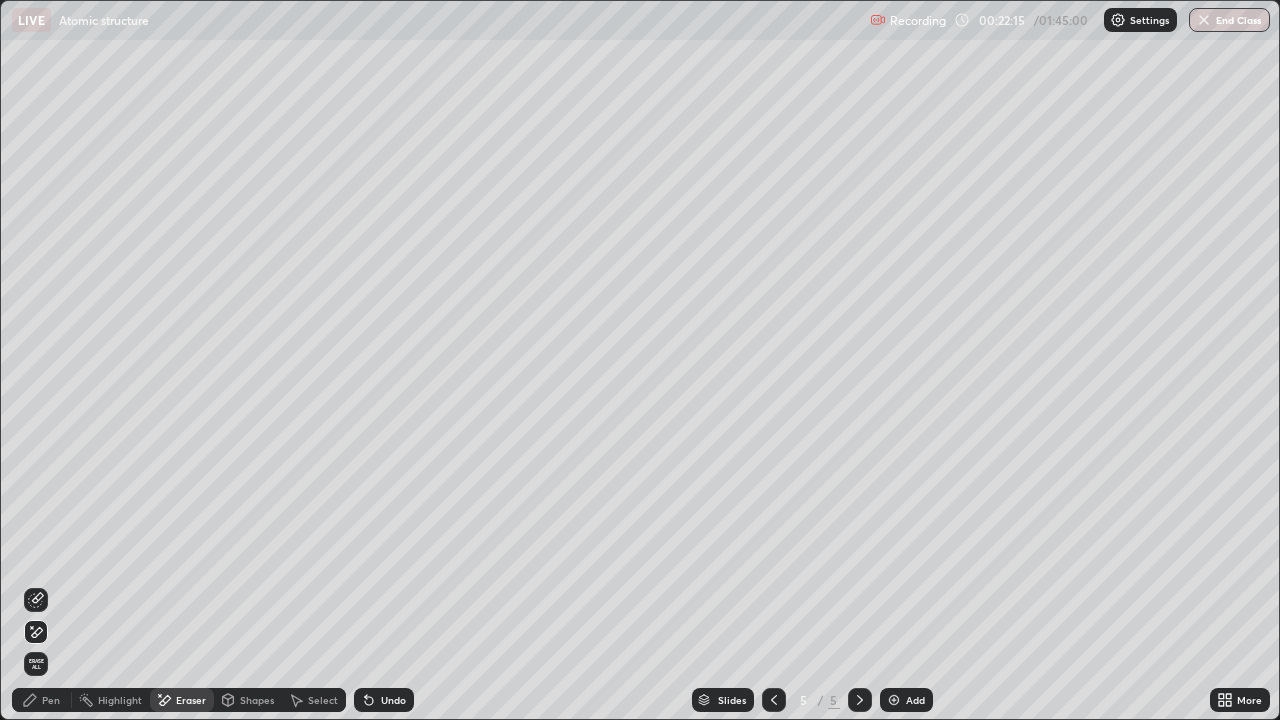 click 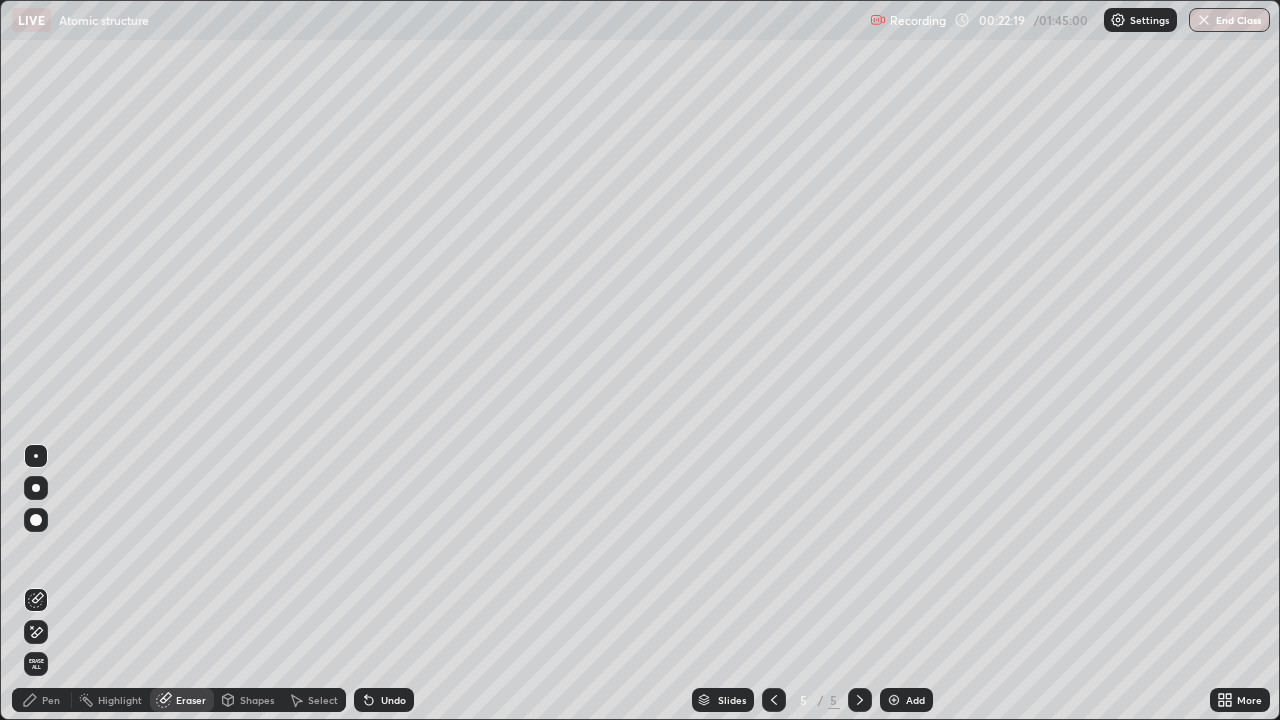 click on "Pen" at bounding box center (42, 700) 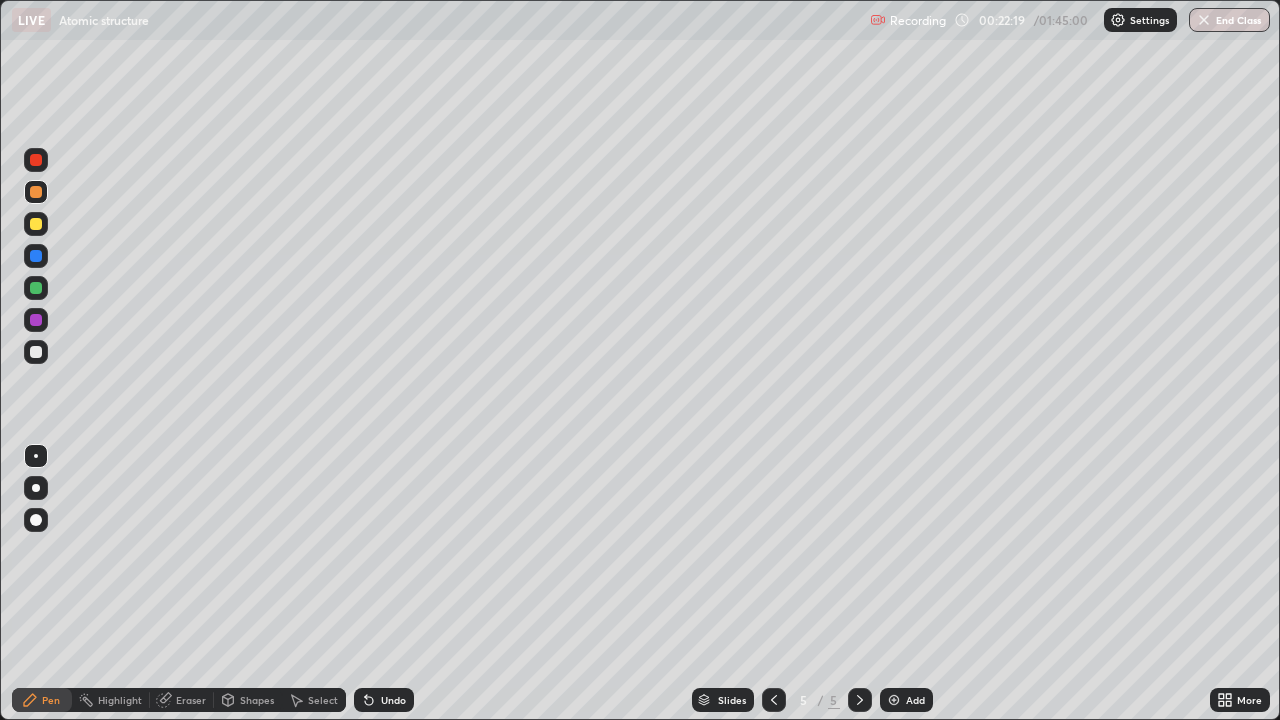 click at bounding box center [36, 352] 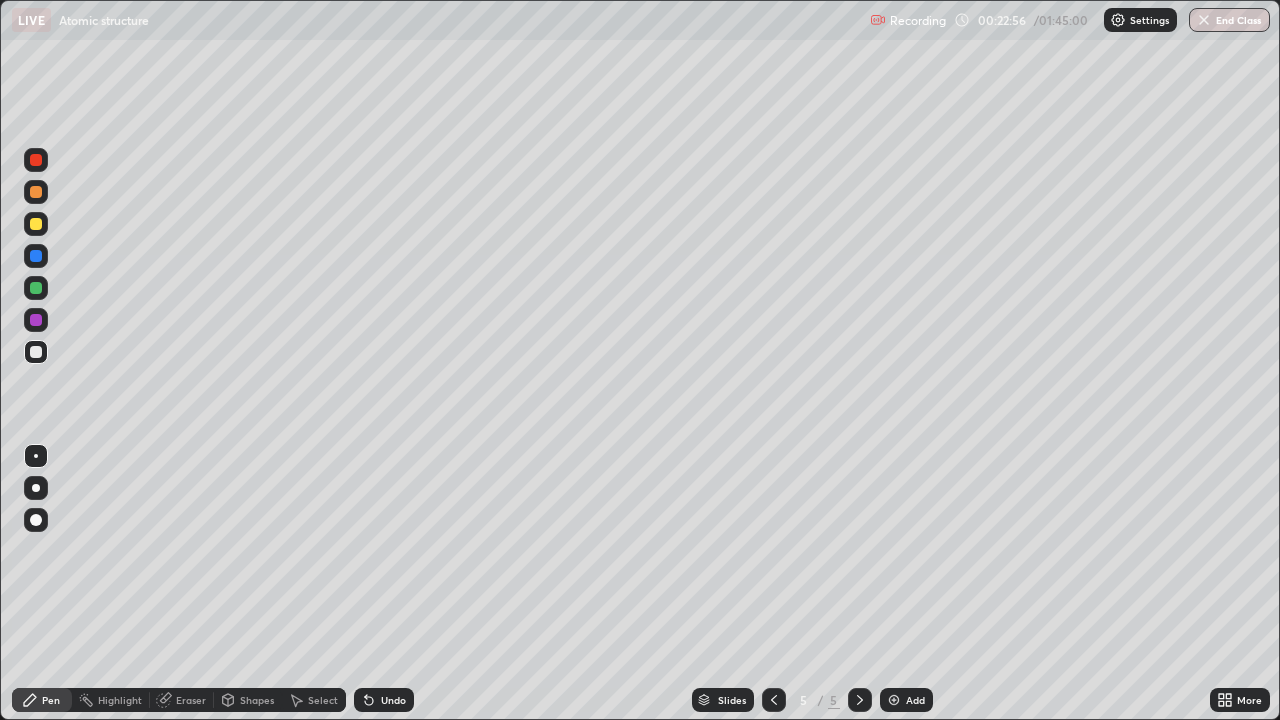 click at bounding box center [36, 288] 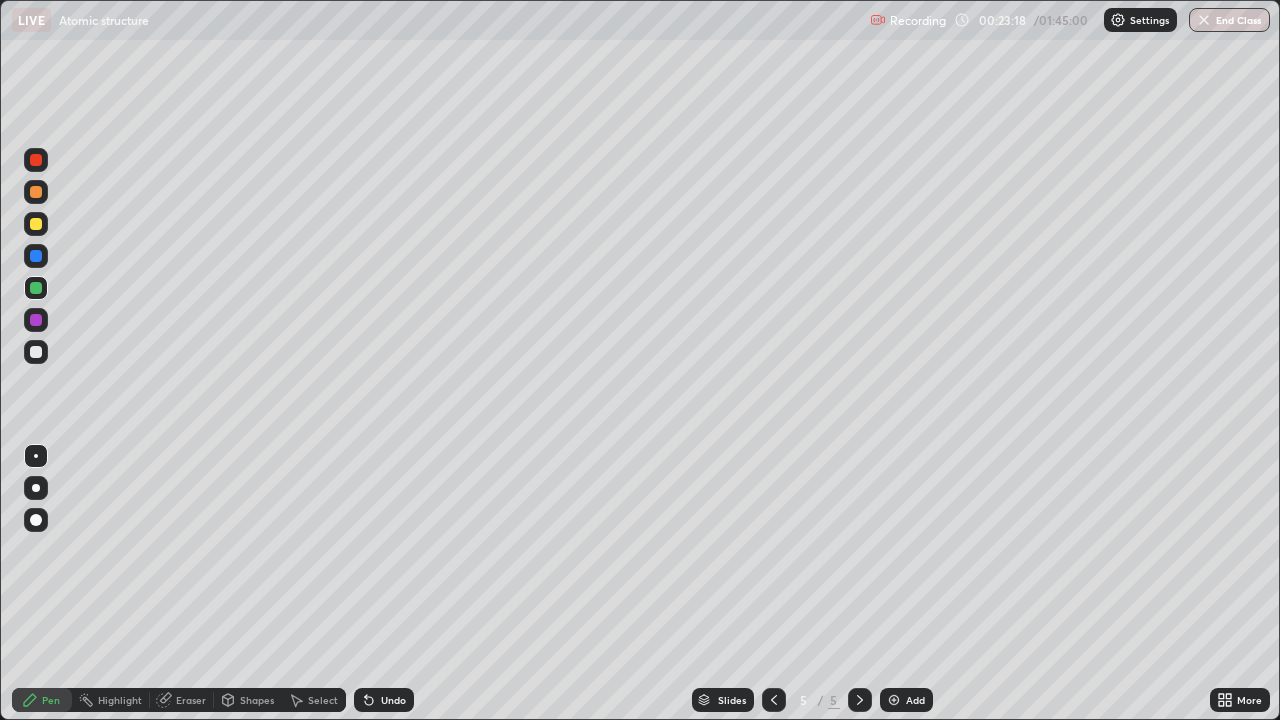 click on "Undo" at bounding box center (393, 700) 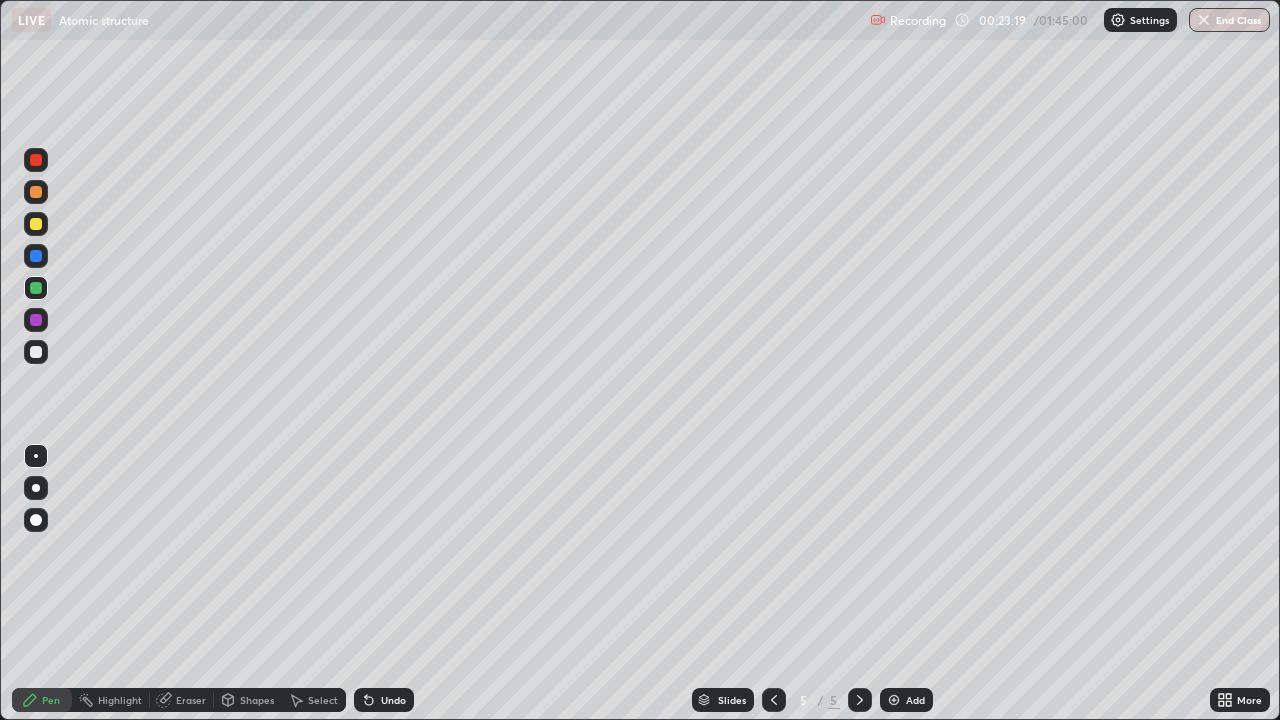 click on "Undo" at bounding box center (384, 700) 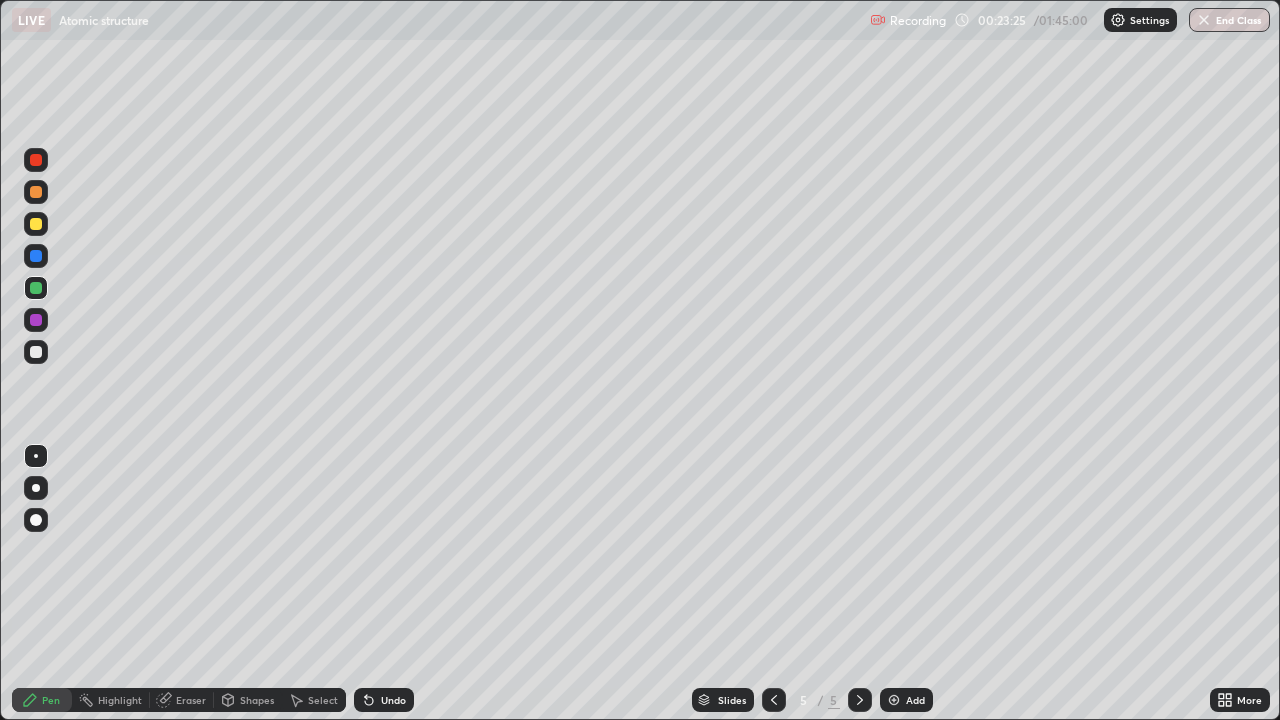 click on "Add" at bounding box center [915, 700] 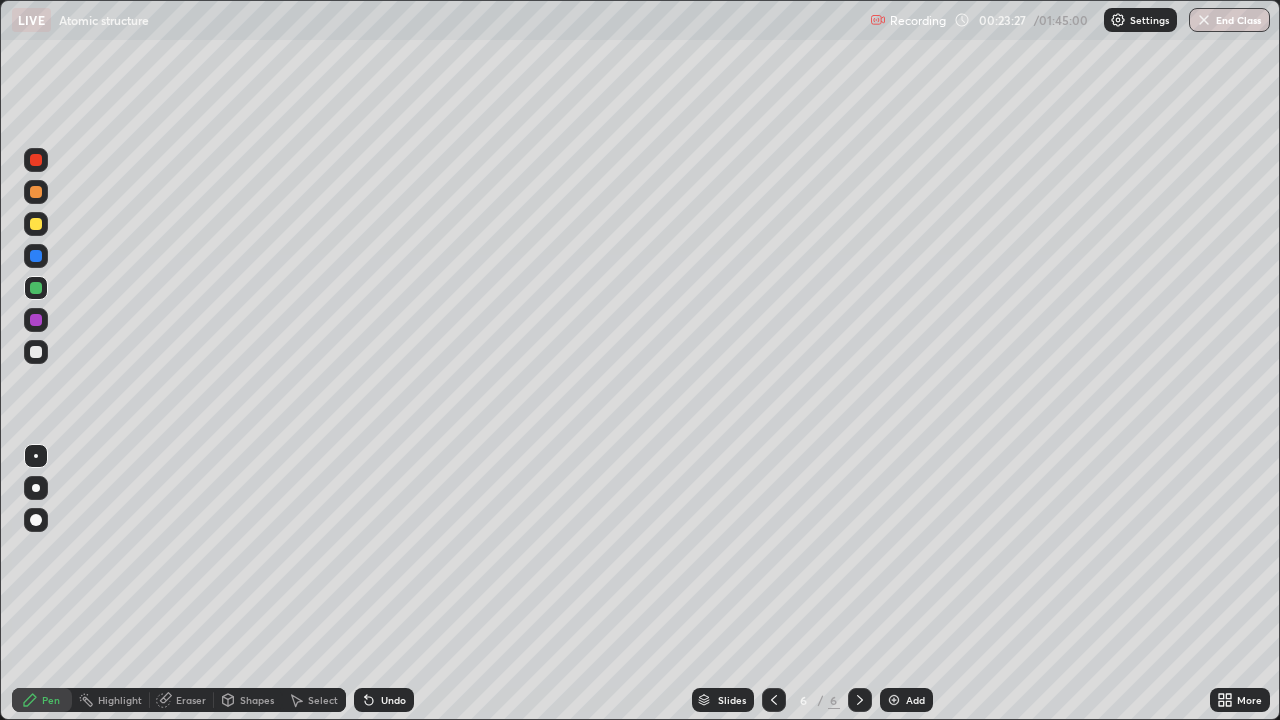 click at bounding box center [36, 352] 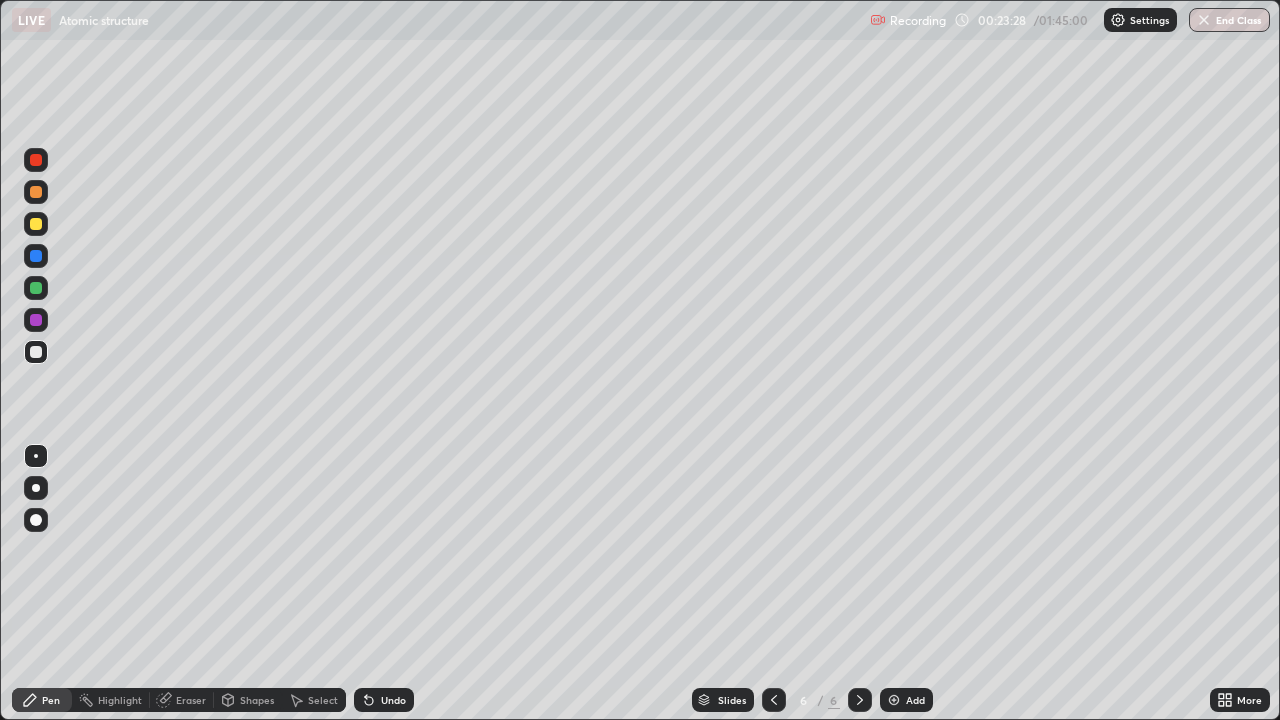 click at bounding box center [36, 224] 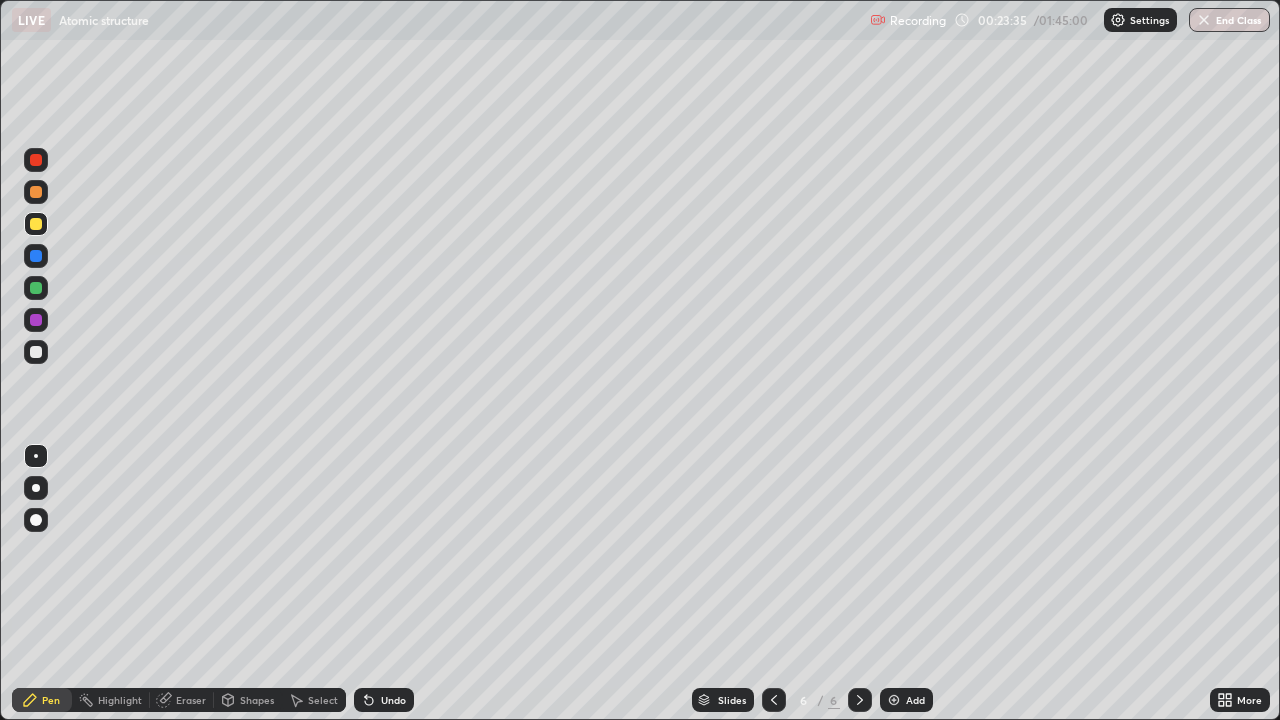 click at bounding box center [36, 352] 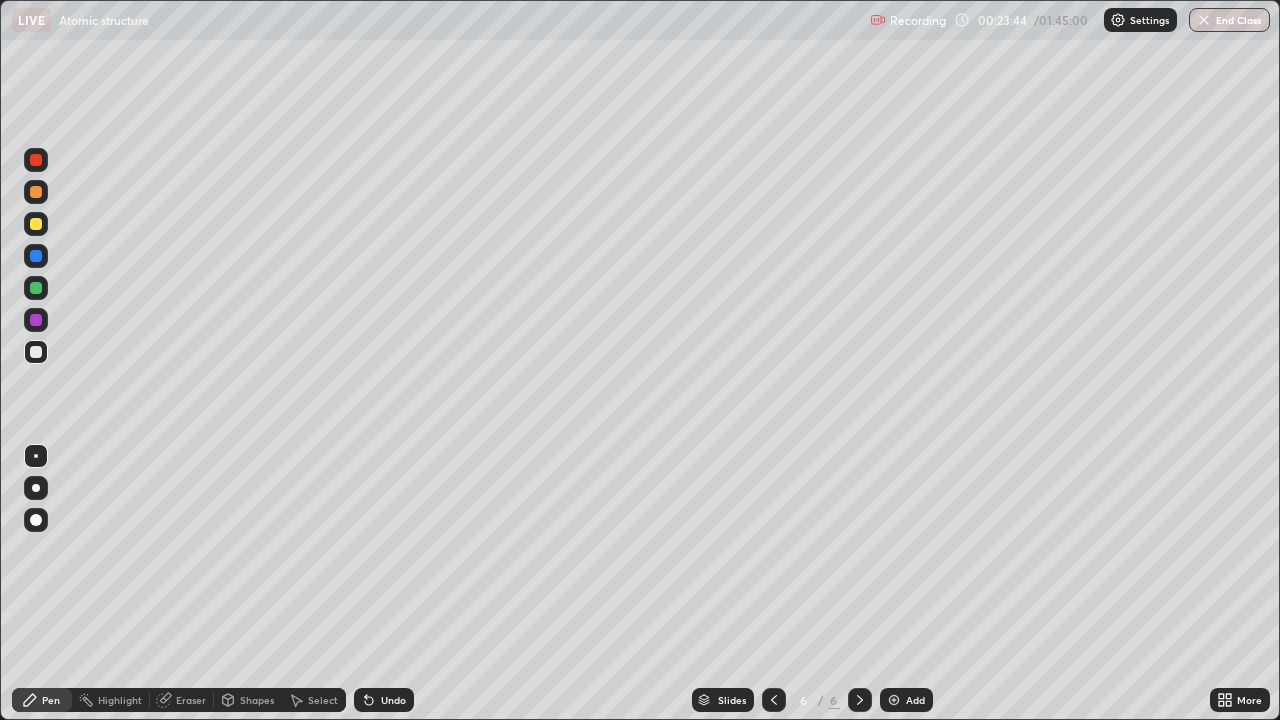 click at bounding box center [36, 256] 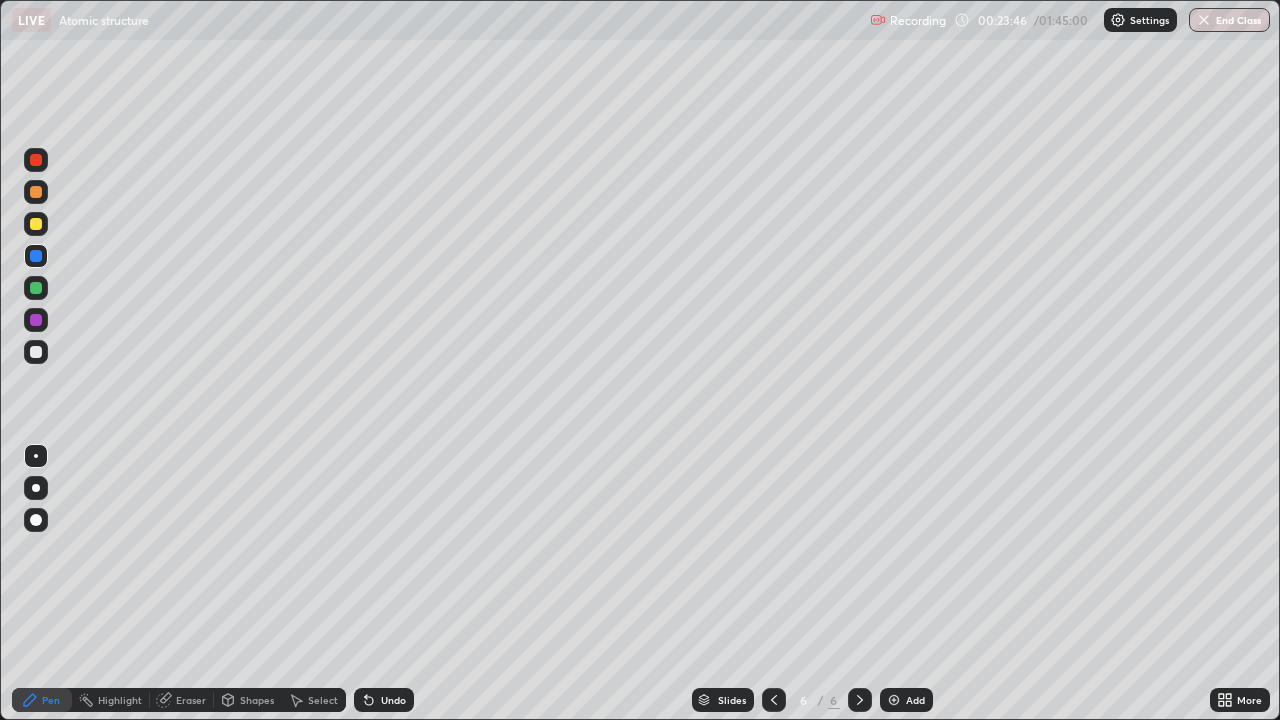 click at bounding box center [36, 352] 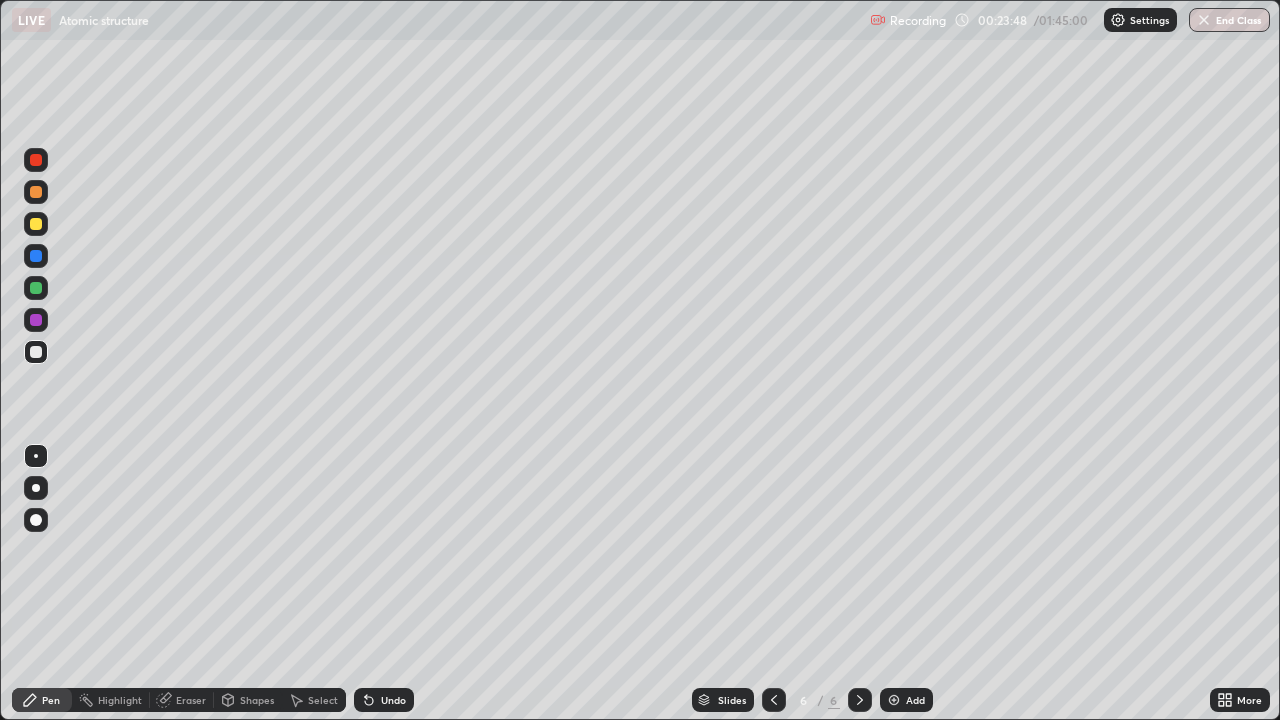 click at bounding box center (36, 224) 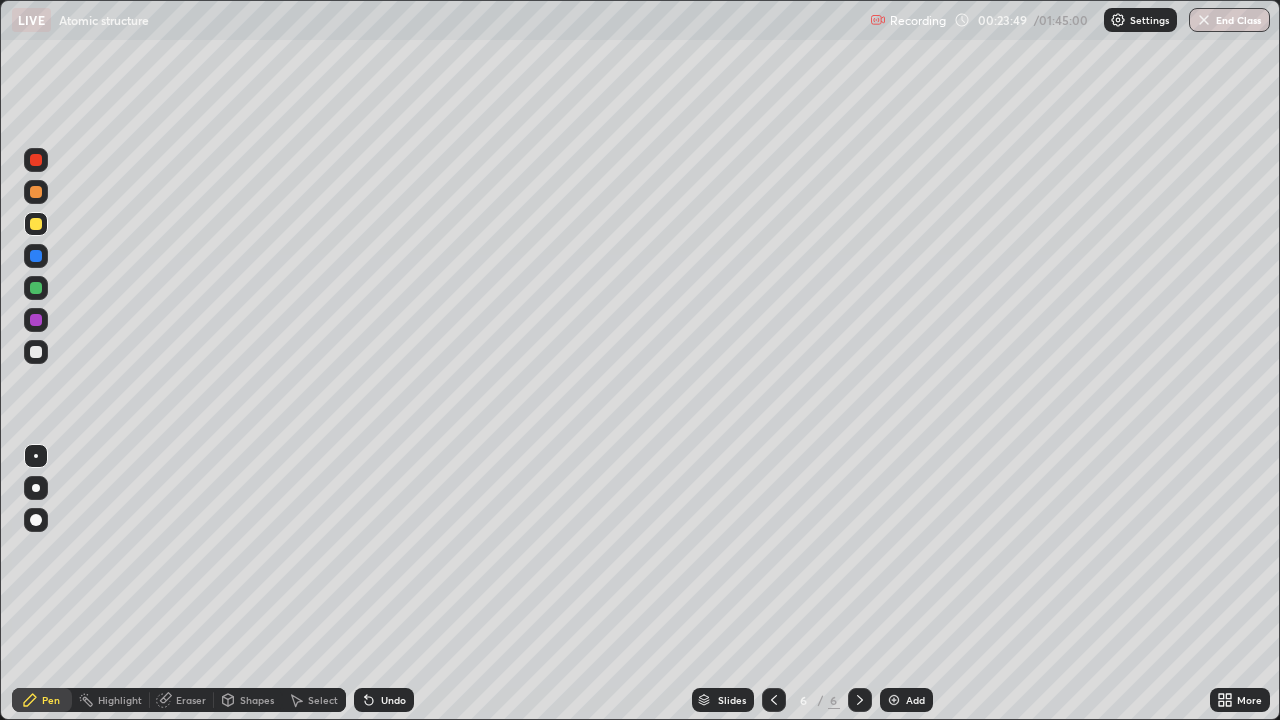 click at bounding box center [36, 192] 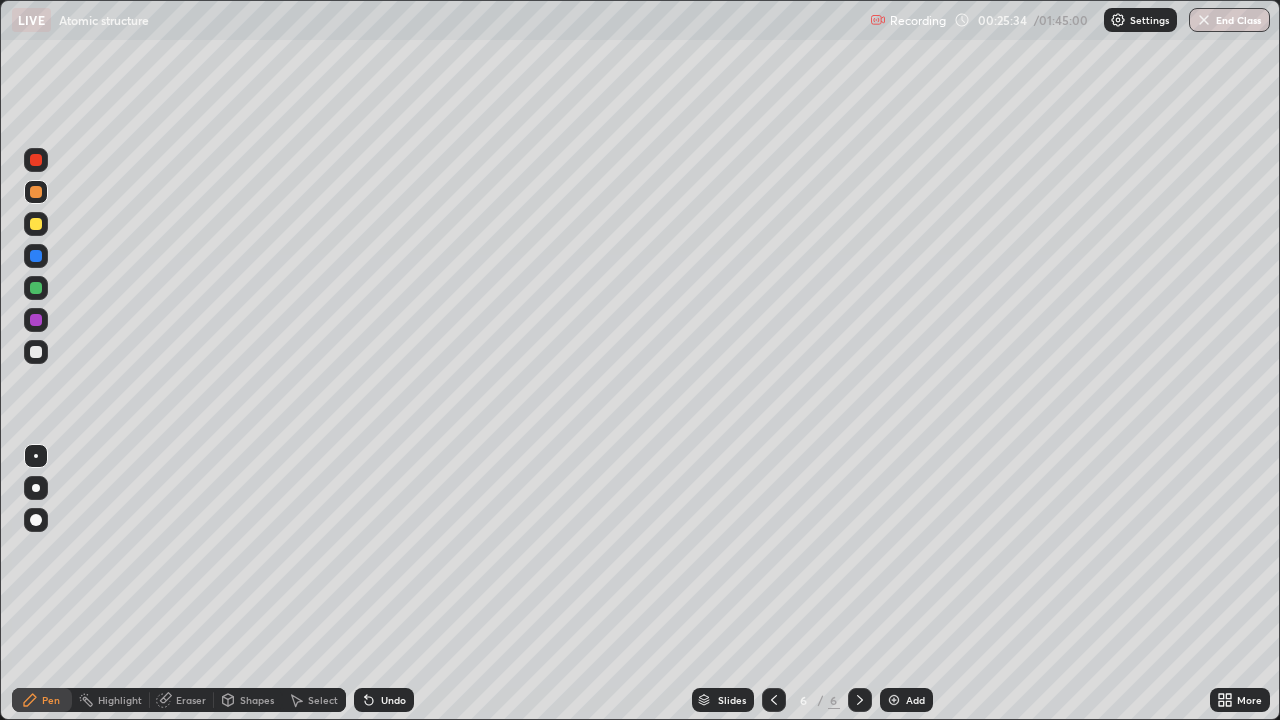 click 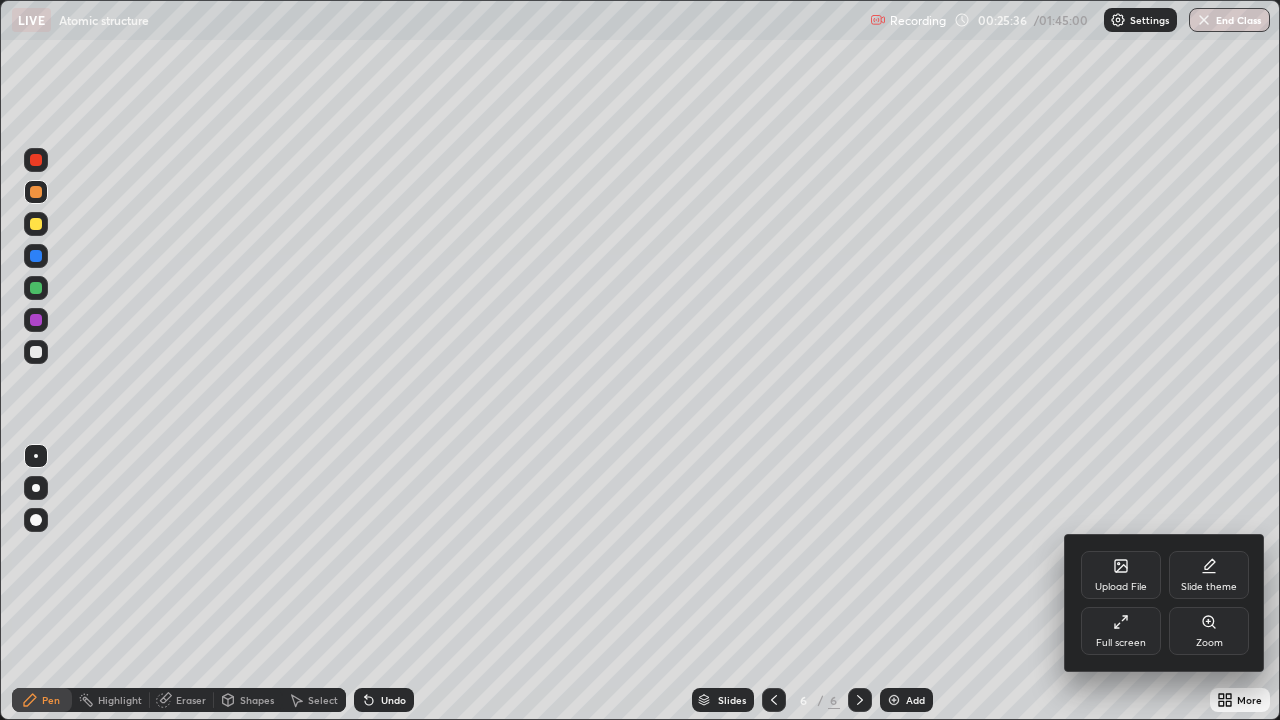 click at bounding box center (640, 360) 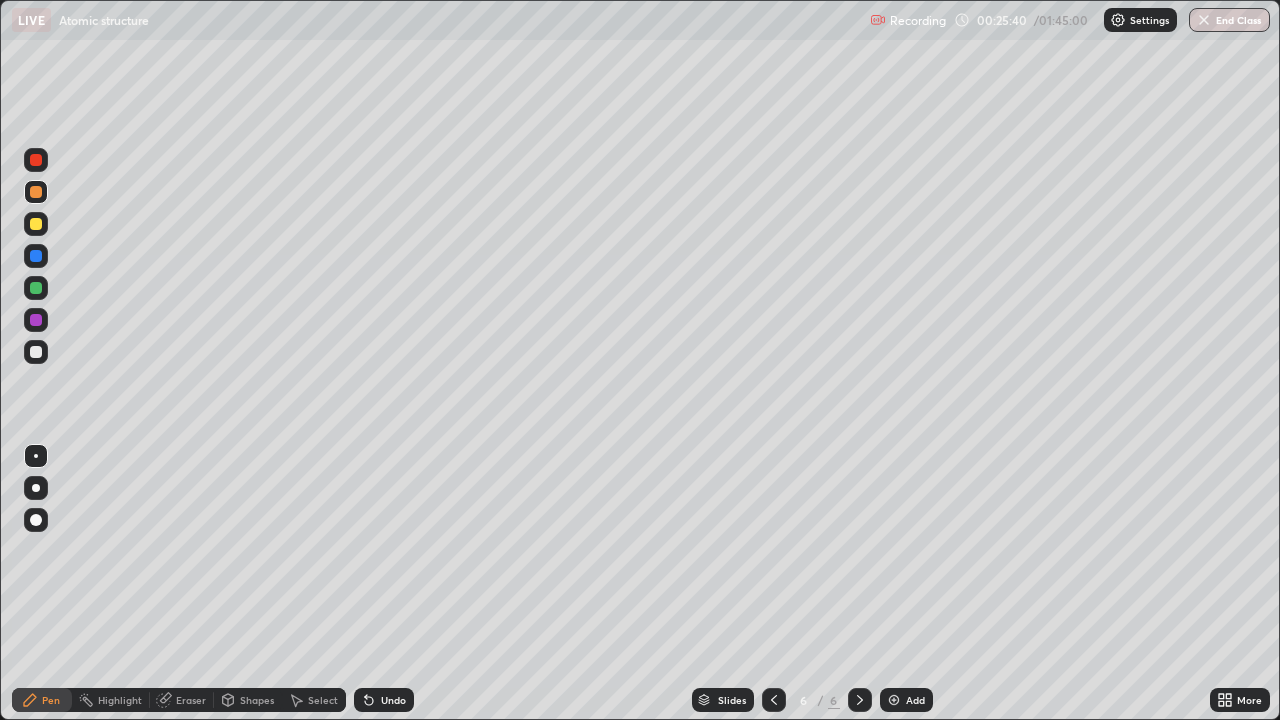 click 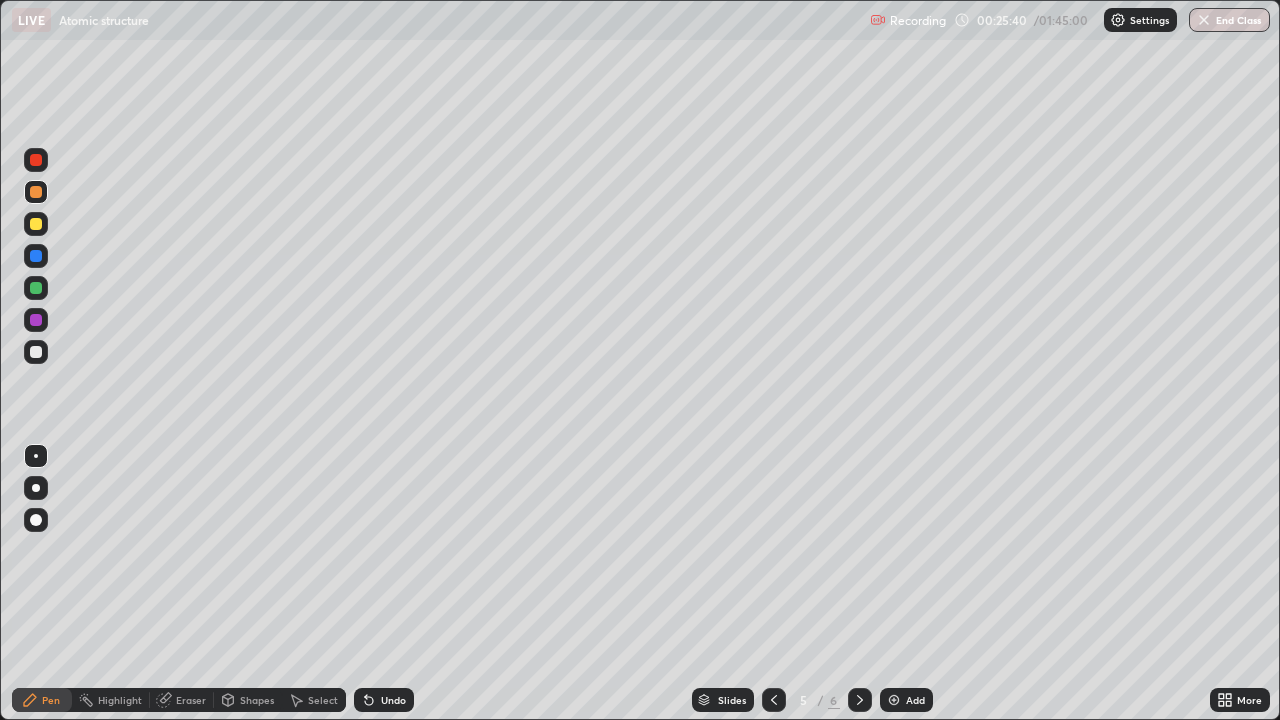 click 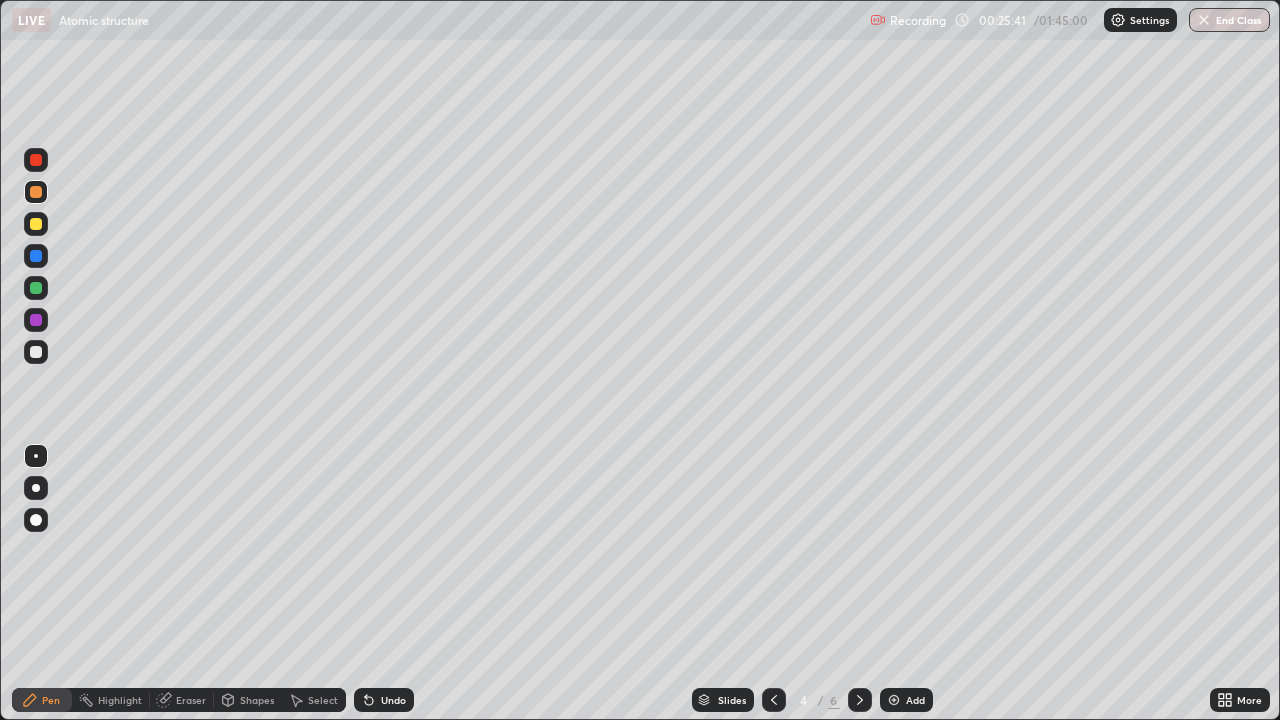 click 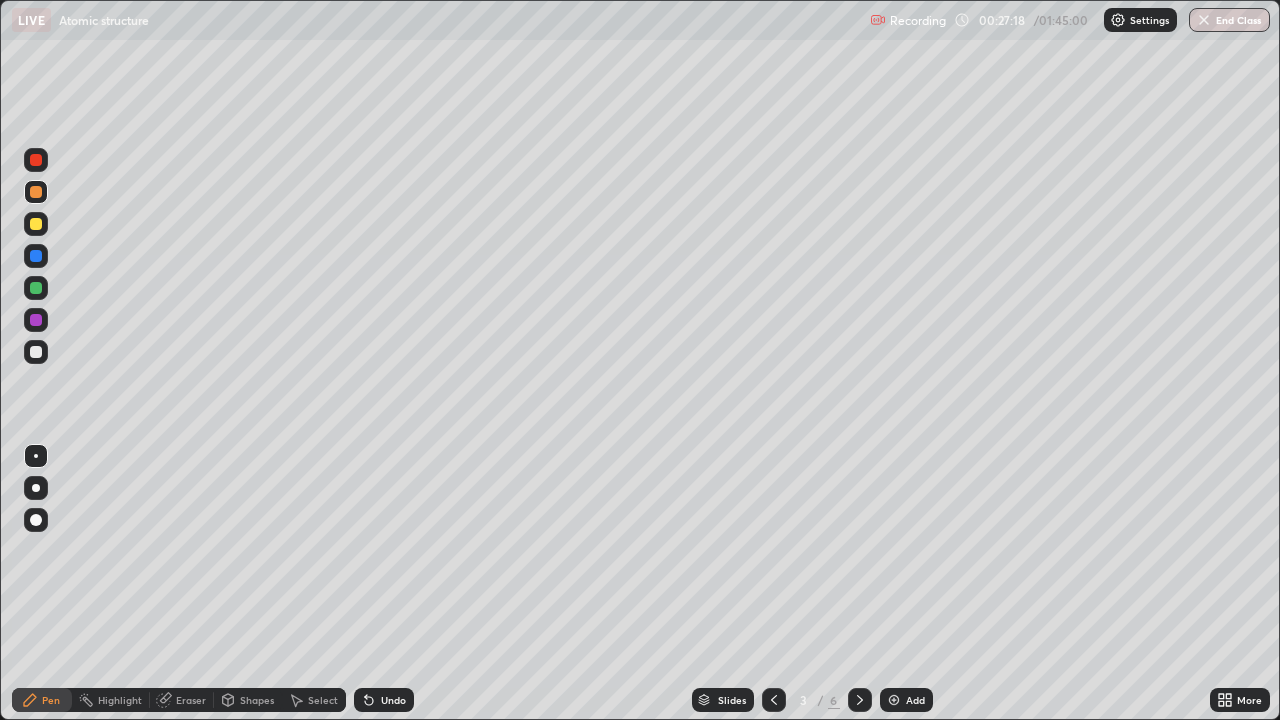 click at bounding box center [860, 700] 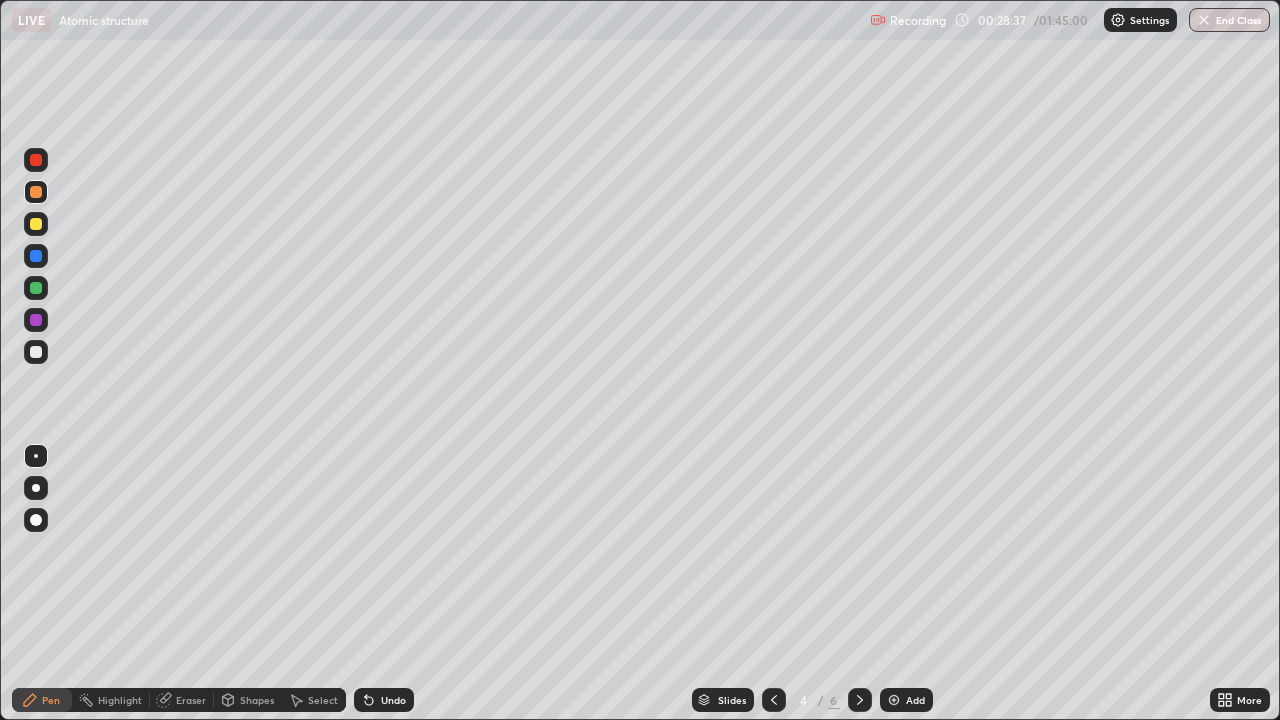 click at bounding box center [860, 700] 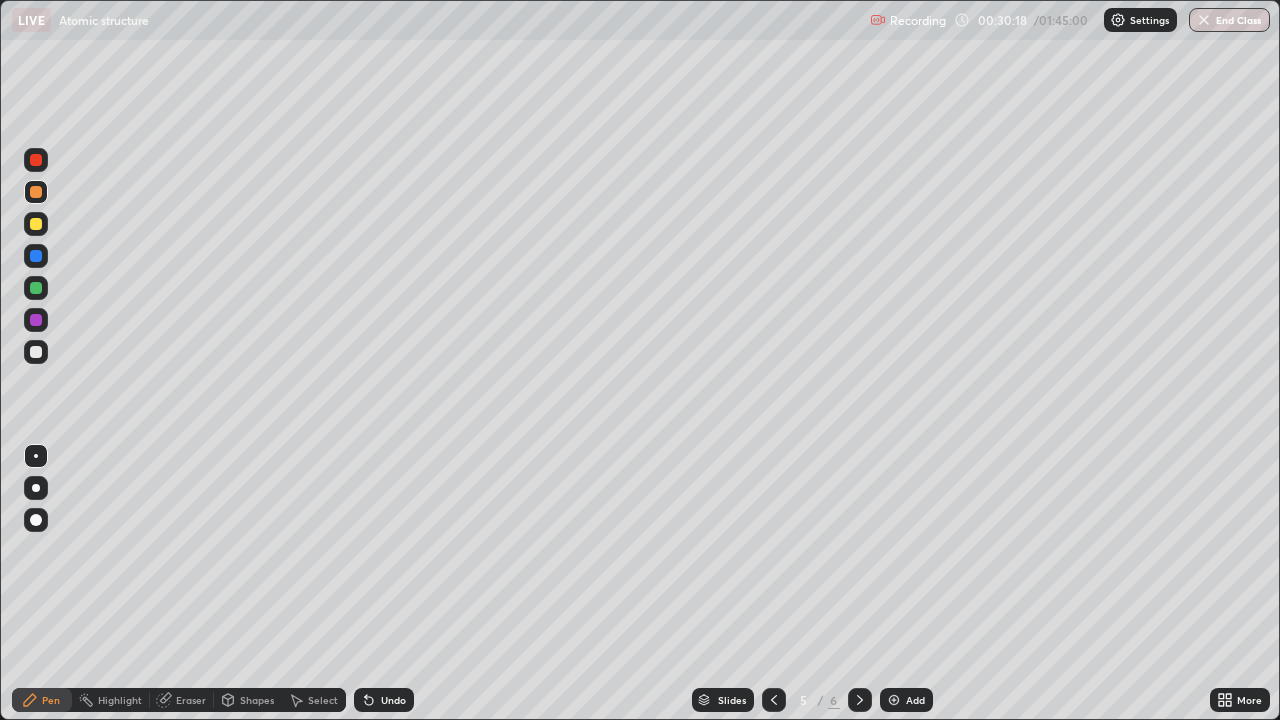 click at bounding box center (860, 700) 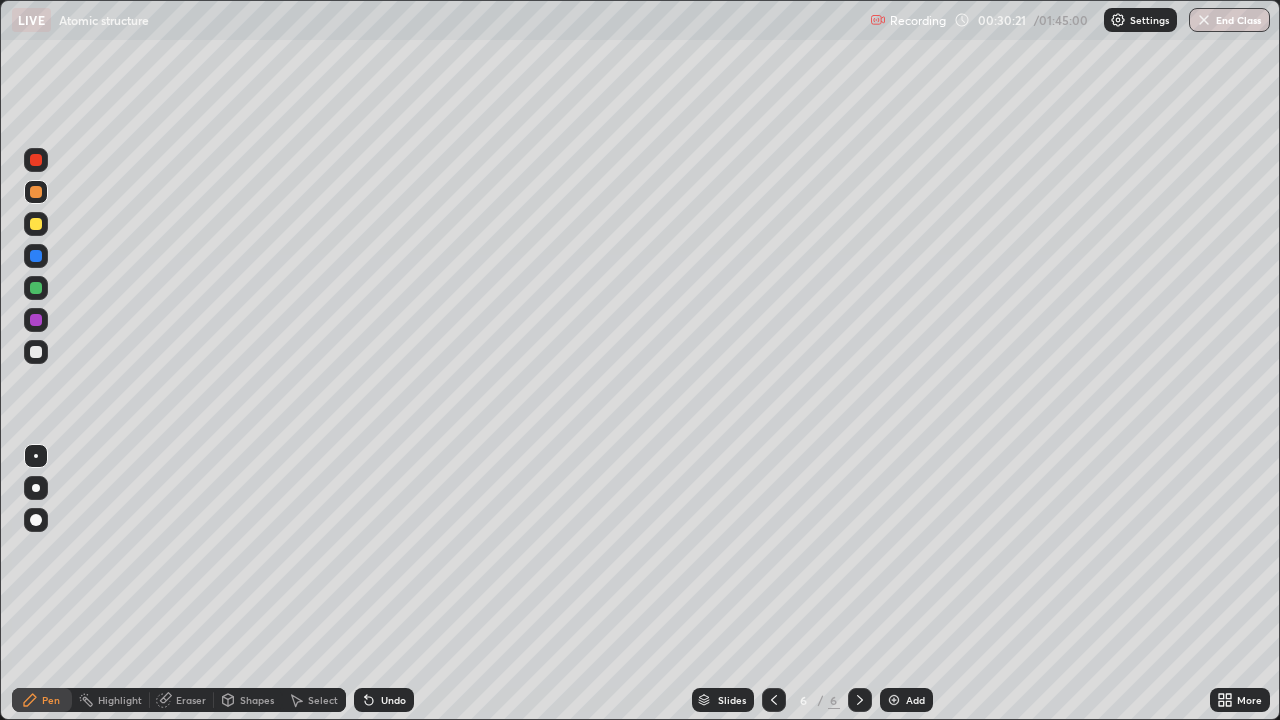 click 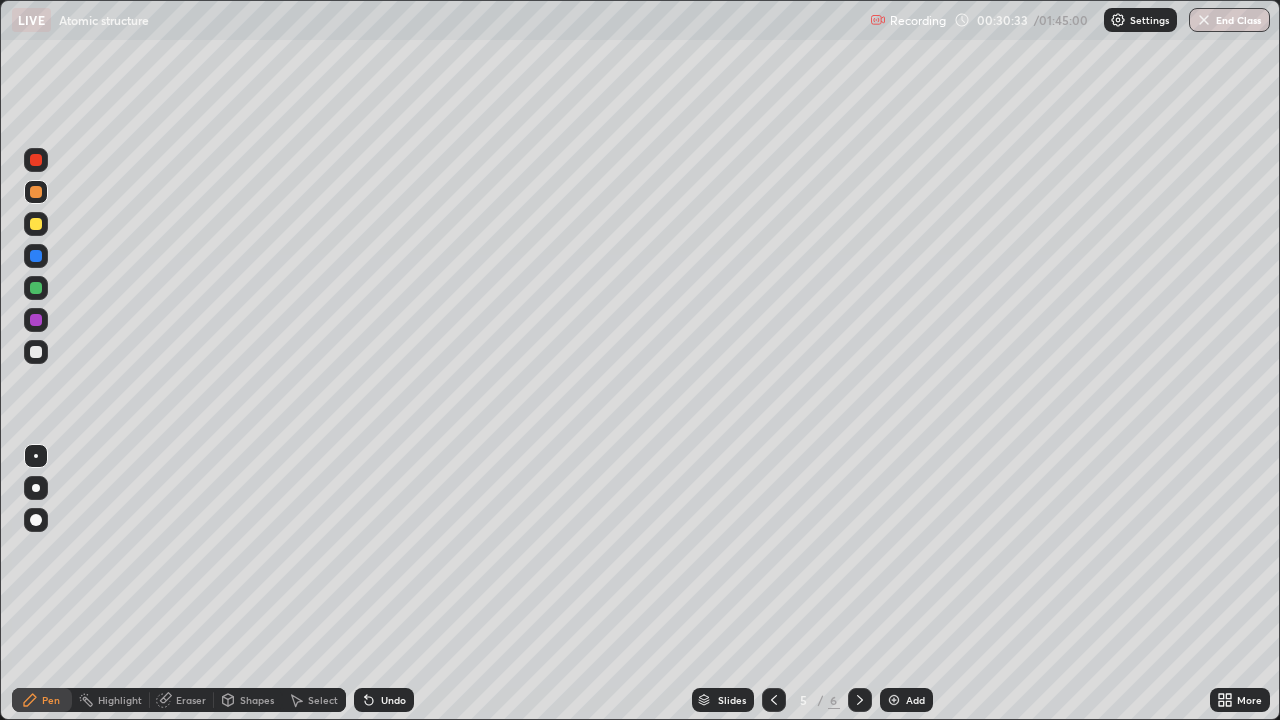 click 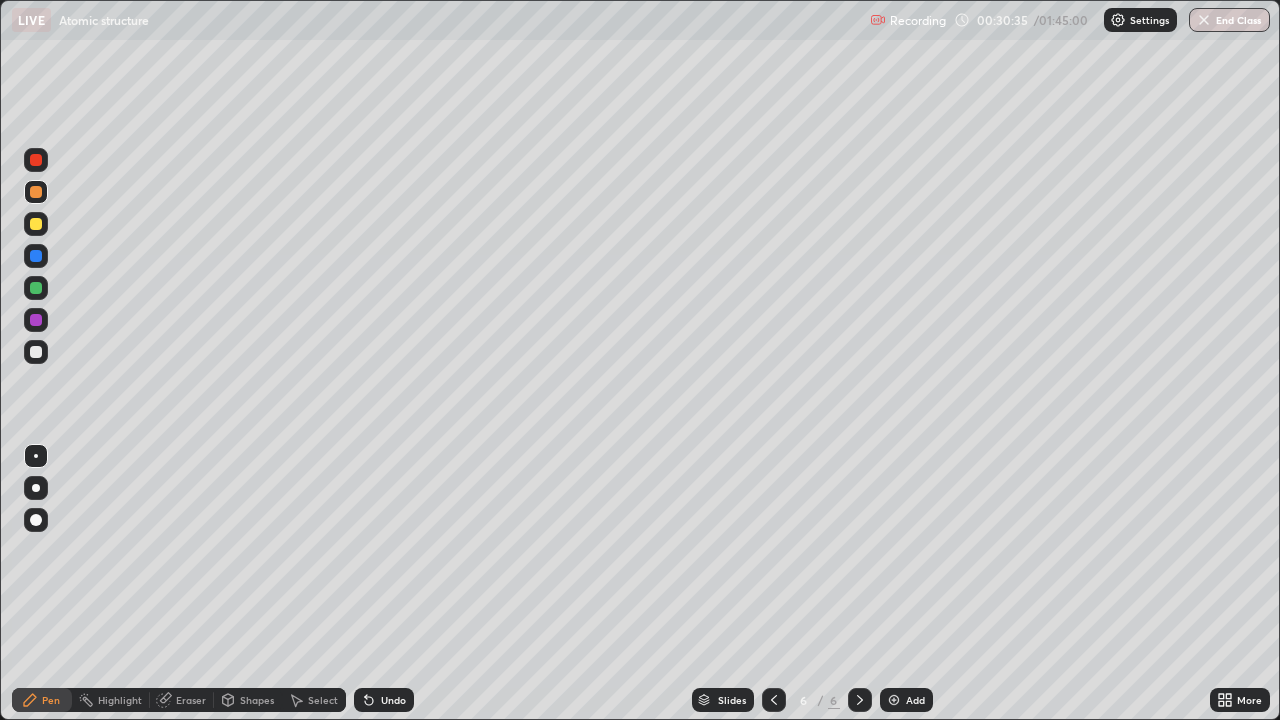 click on "Eraser" at bounding box center (191, 700) 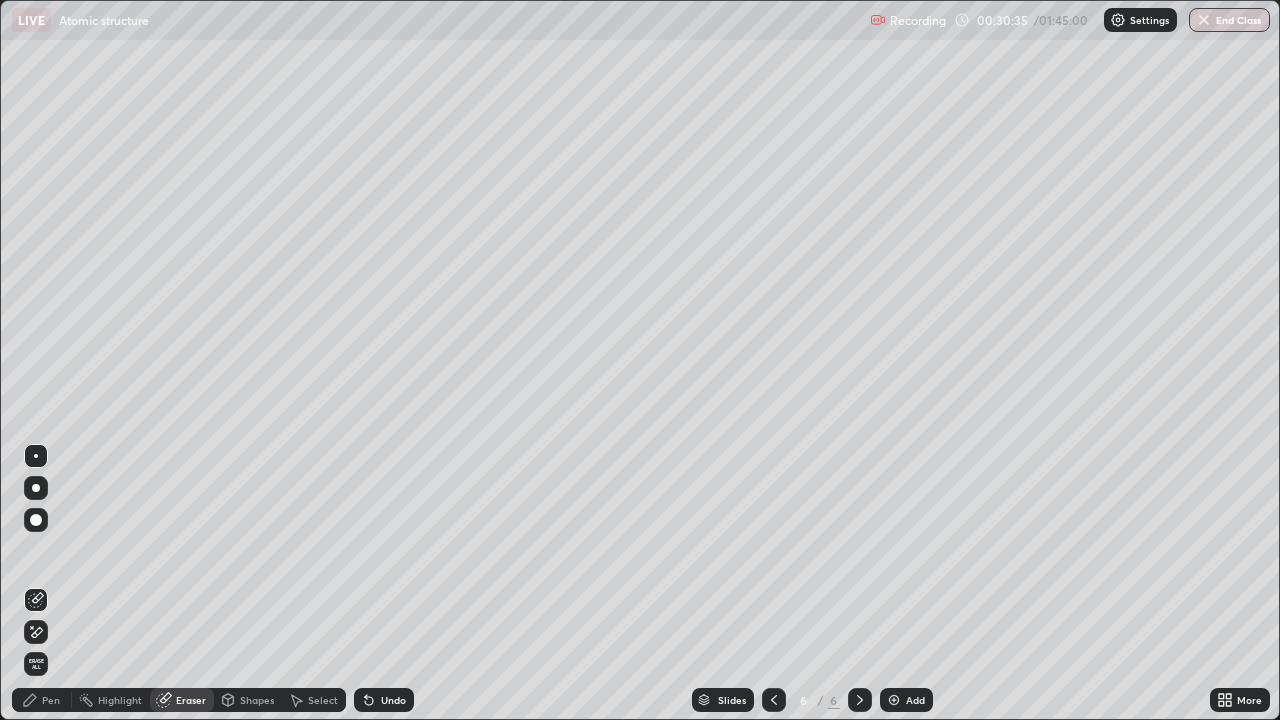click on "Erase all" at bounding box center (36, 664) 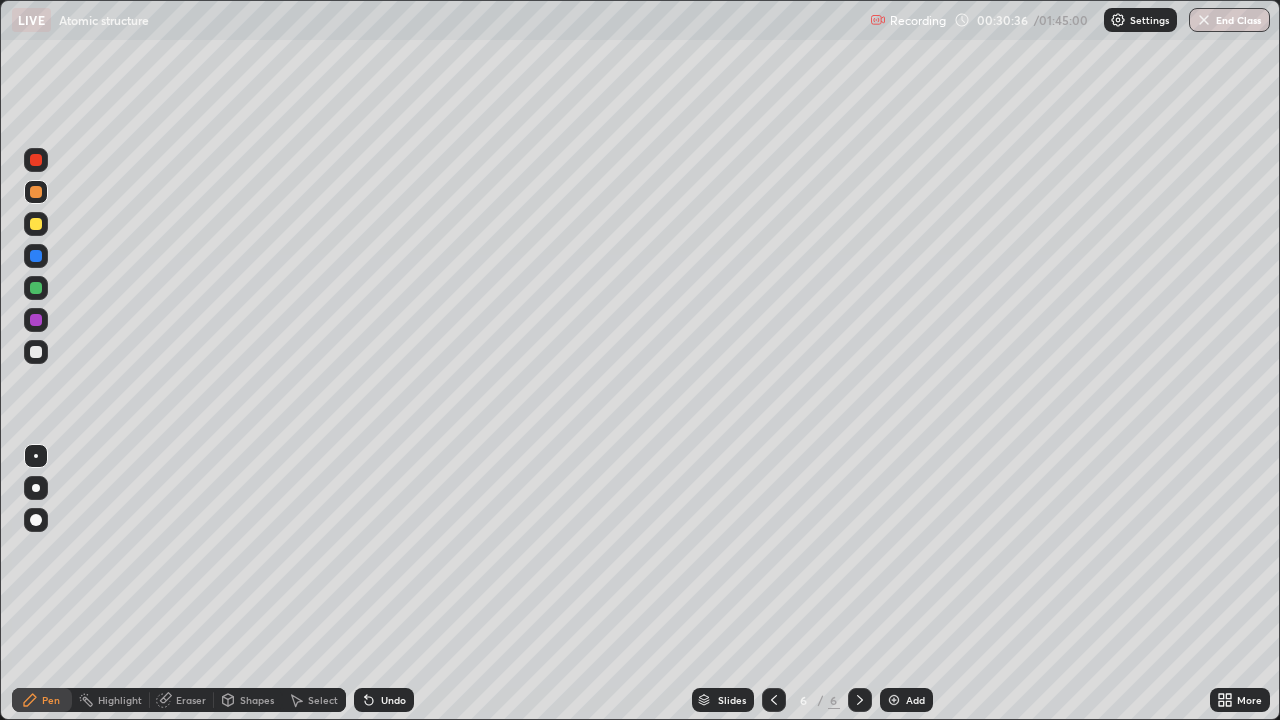 click at bounding box center (36, 352) 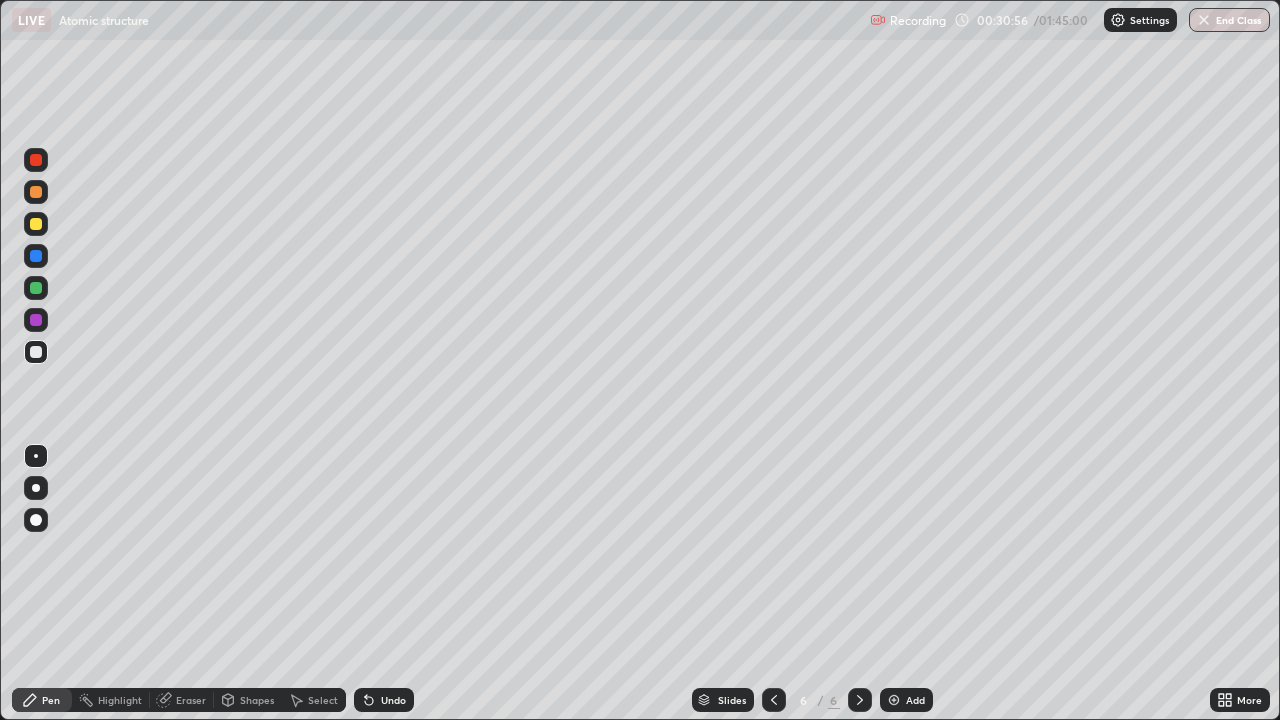 click at bounding box center (36, 288) 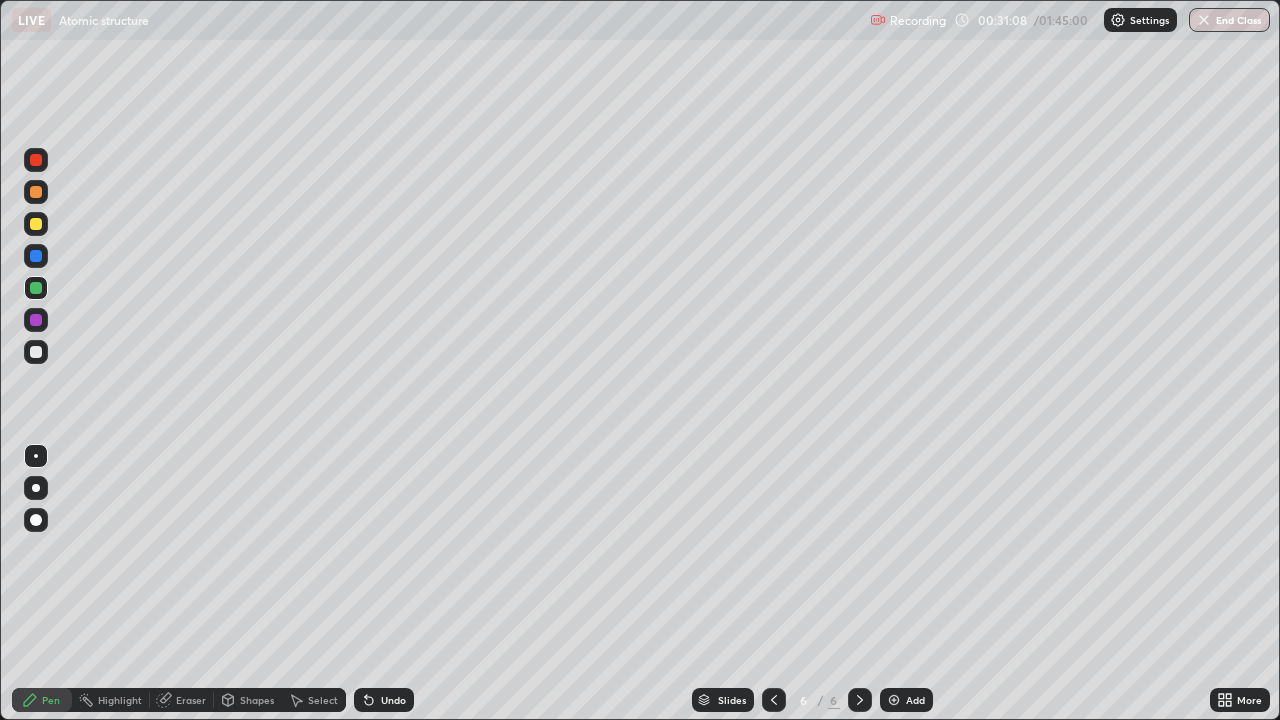 click at bounding box center (36, 352) 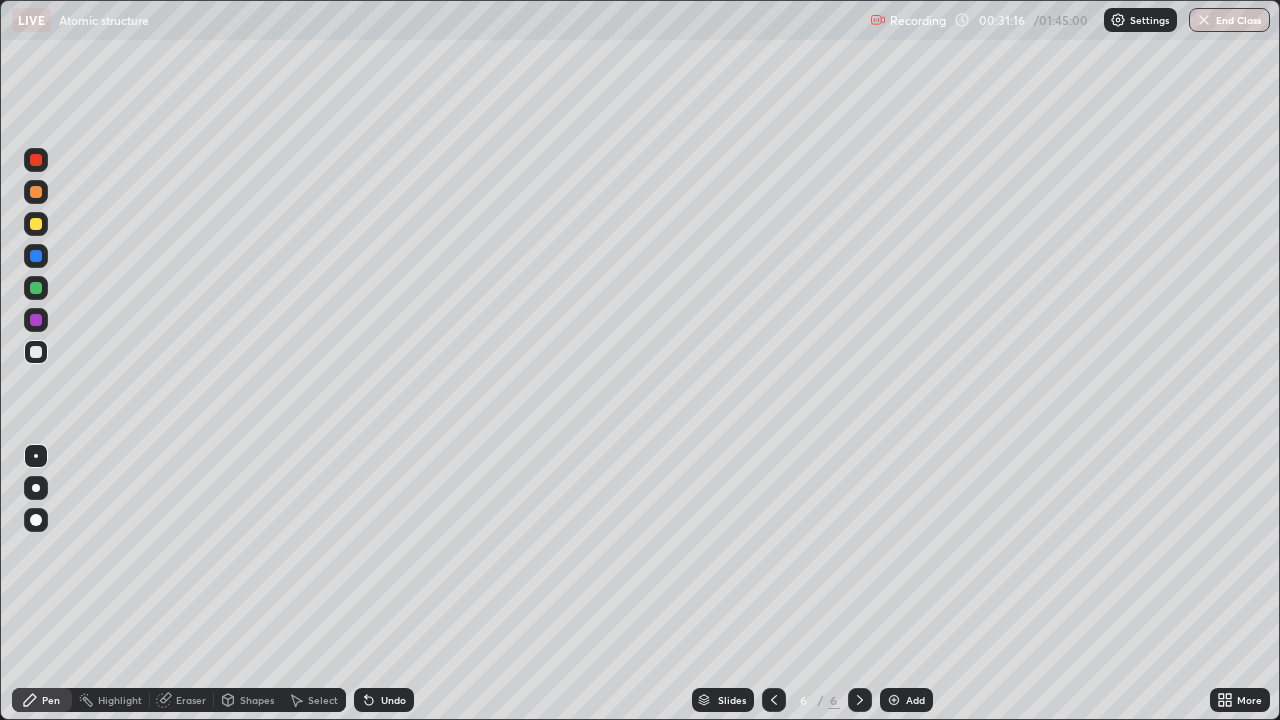 click at bounding box center (36, 288) 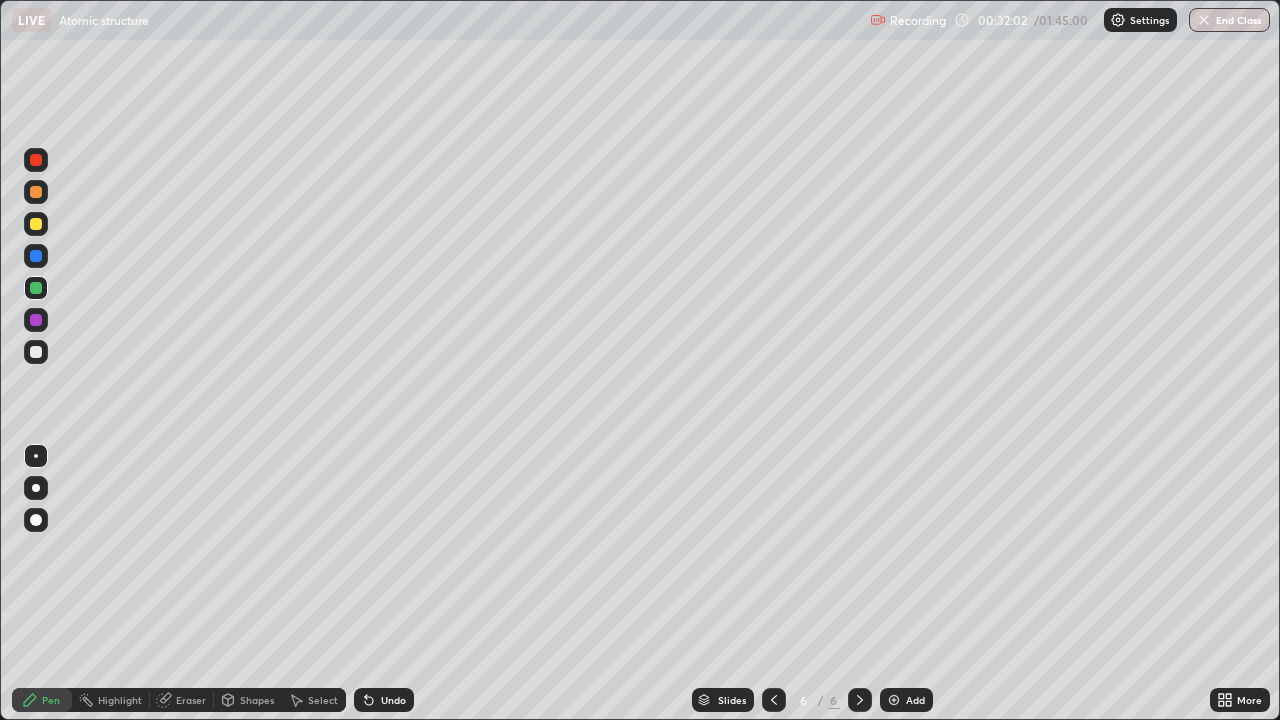 click 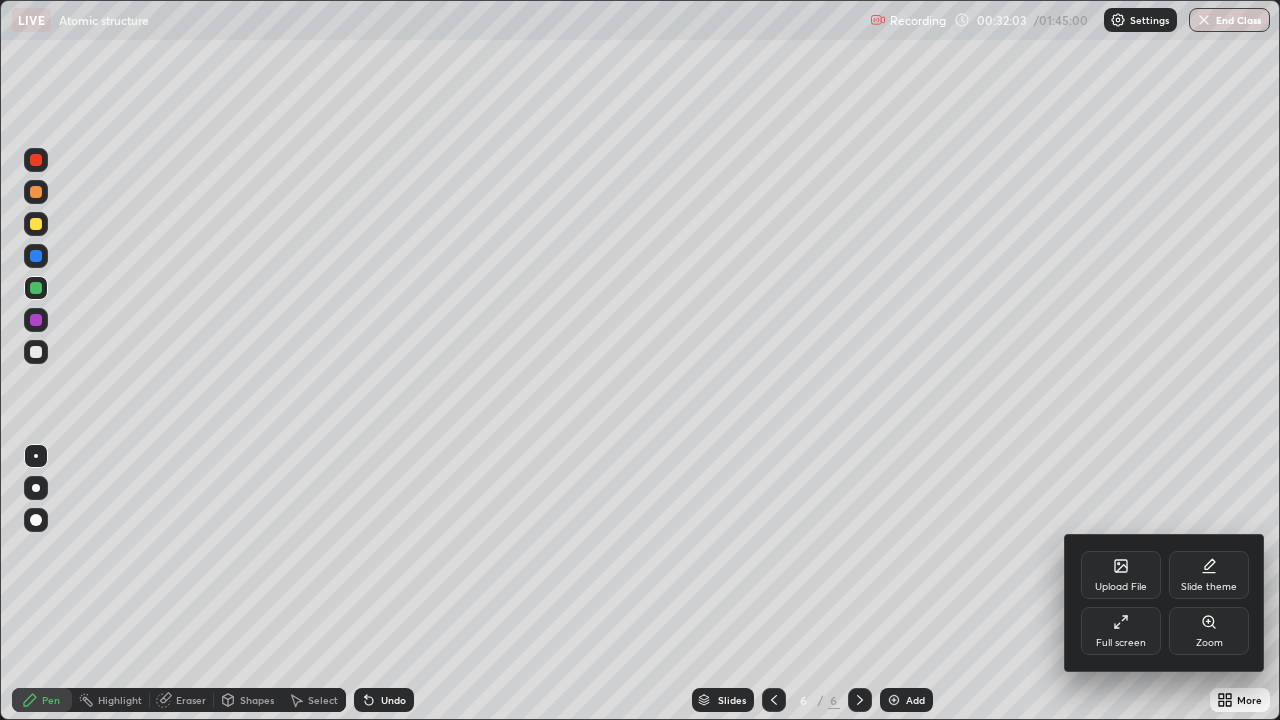 click on "Full screen" at bounding box center [1121, 631] 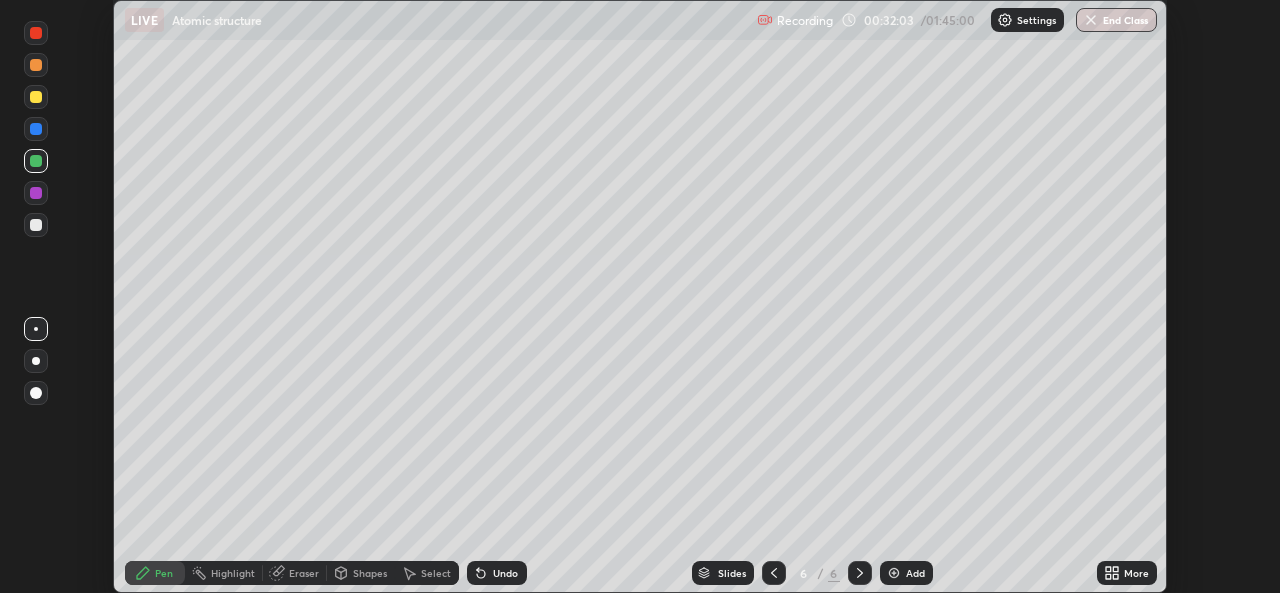 scroll, scrollTop: 593, scrollLeft: 1280, axis: both 